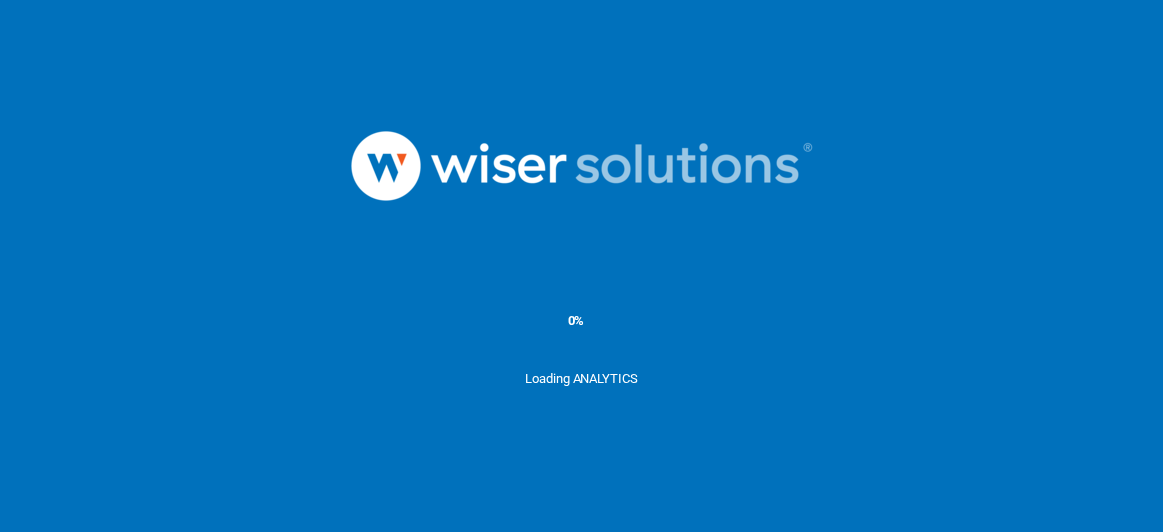 scroll, scrollTop: 0, scrollLeft: 0, axis: both 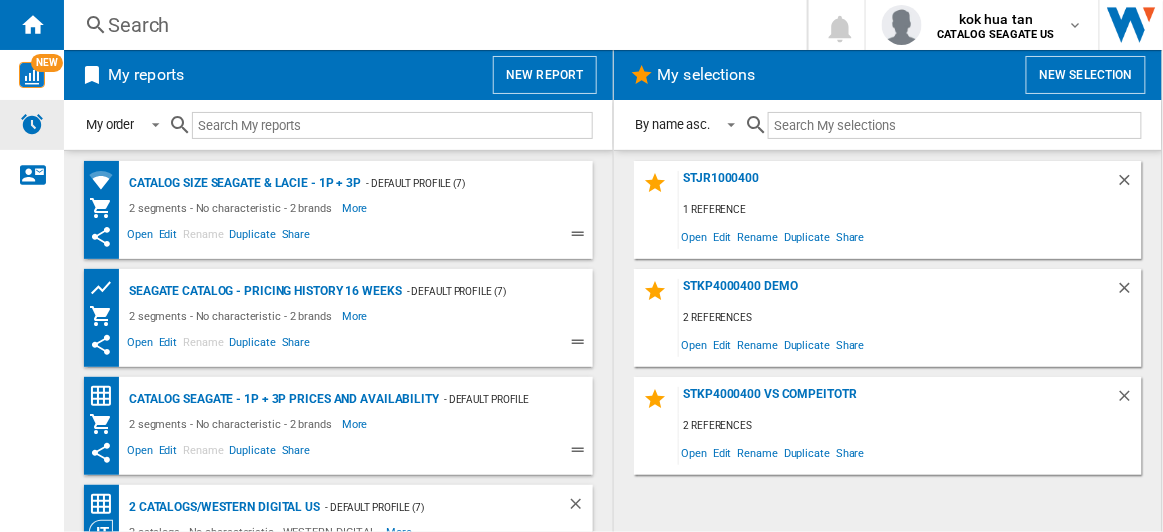 click at bounding box center (32, 124) 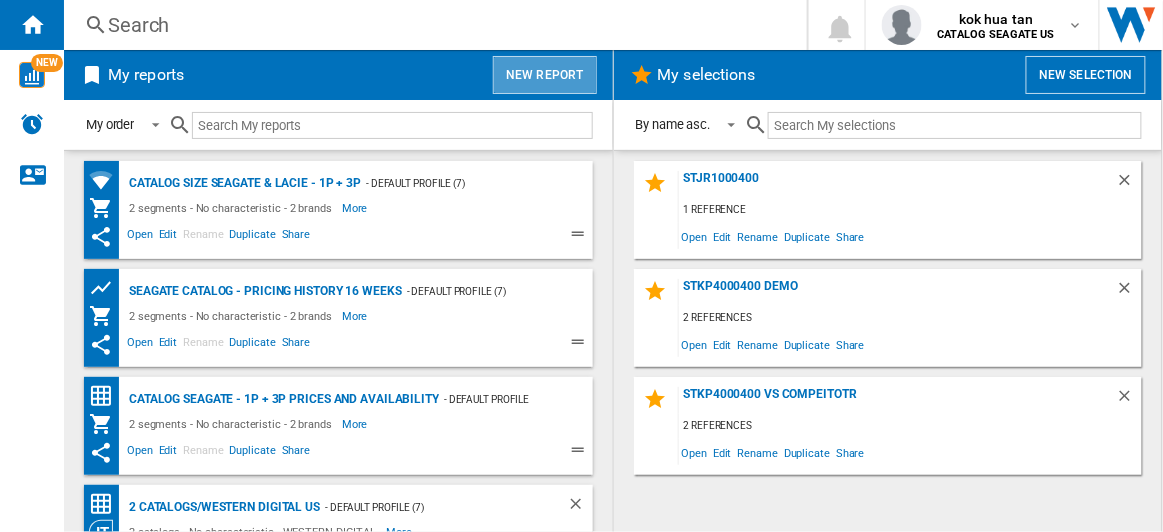 click on "New report" at bounding box center [544, 75] 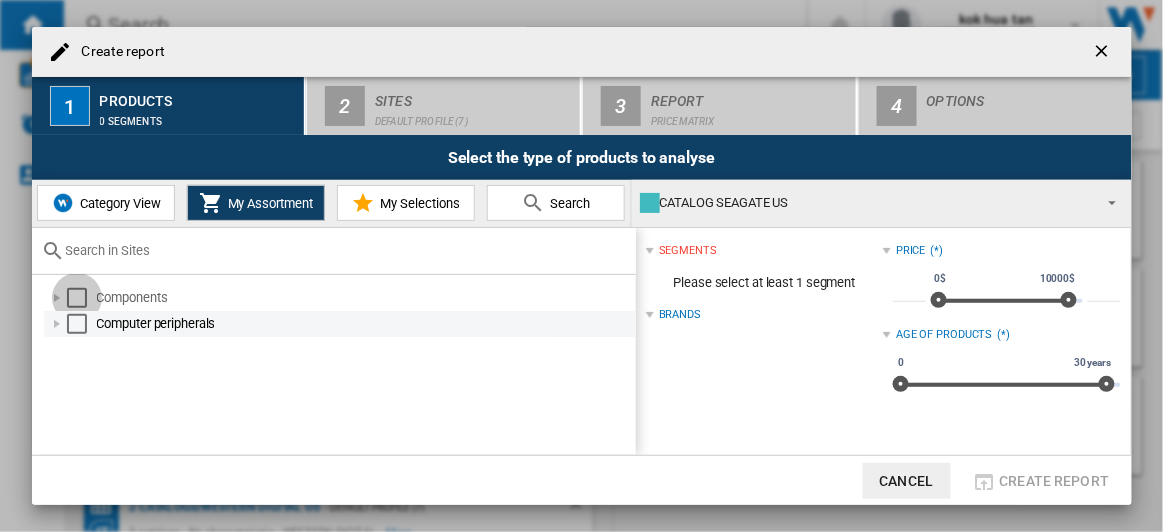 drag, startPoint x: 84, startPoint y: 296, endPoint x: 80, endPoint y: 317, distance: 21.377558 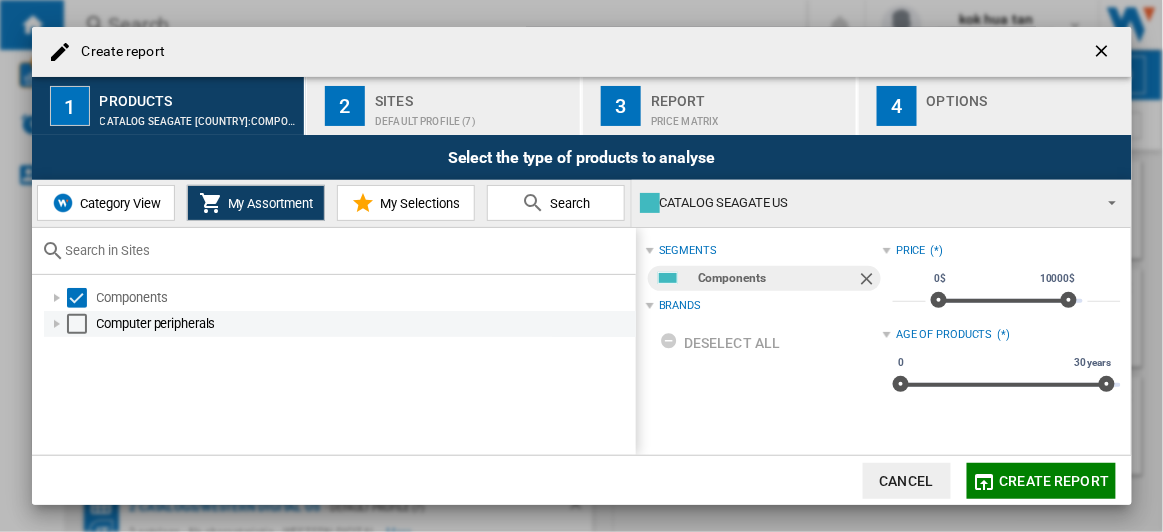 click at bounding box center (77, 324) 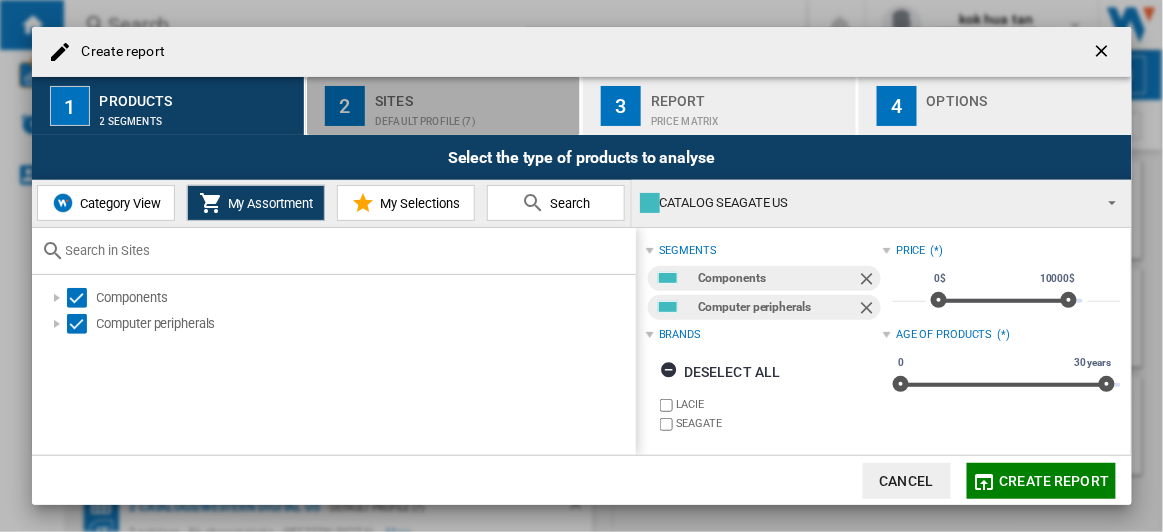 click on "Default profile (7)" at bounding box center [473, 116] 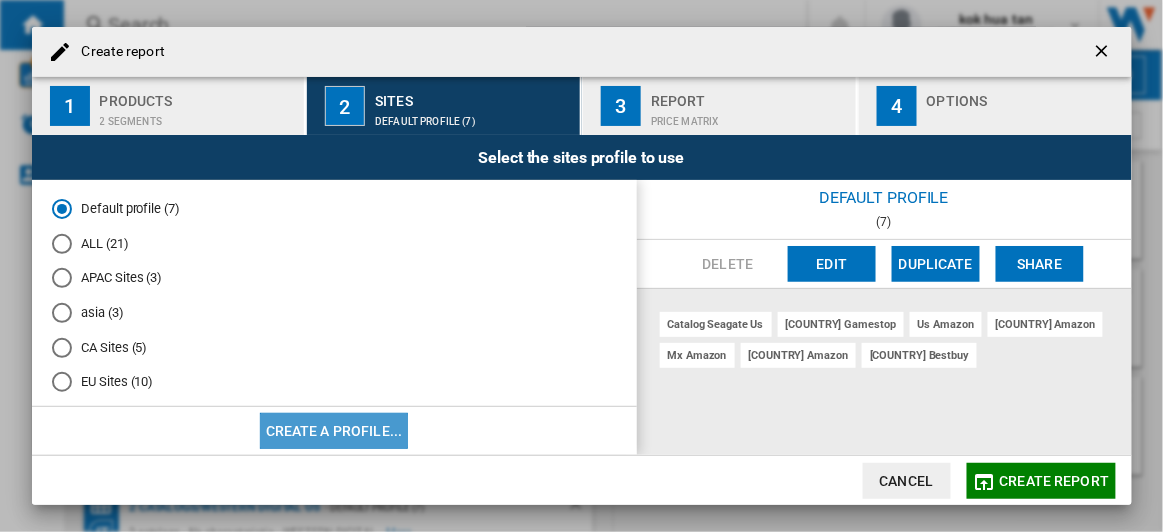 click on "Create a profile..." at bounding box center [334, 431] 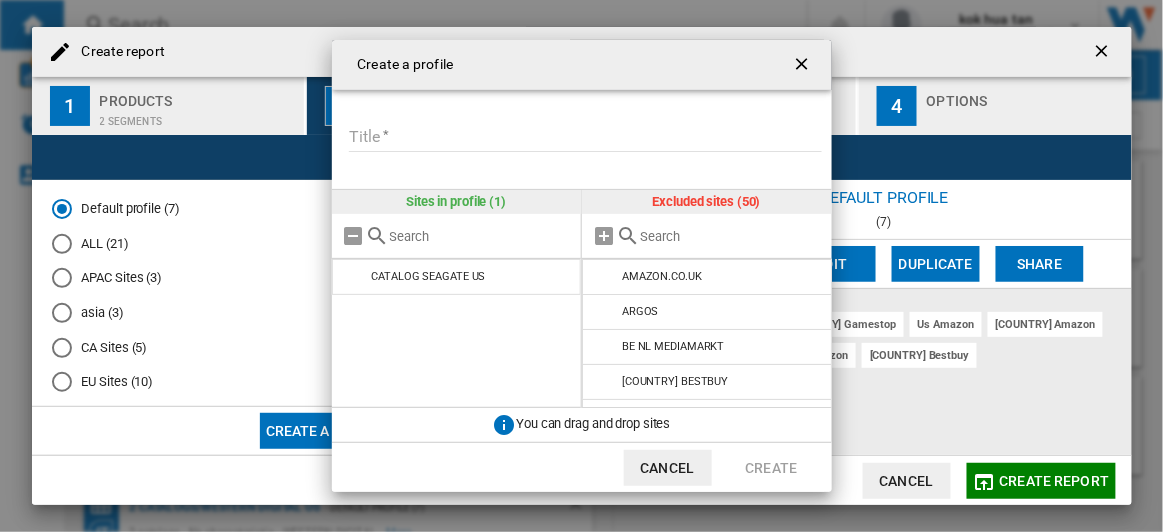 click at bounding box center [731, 236] 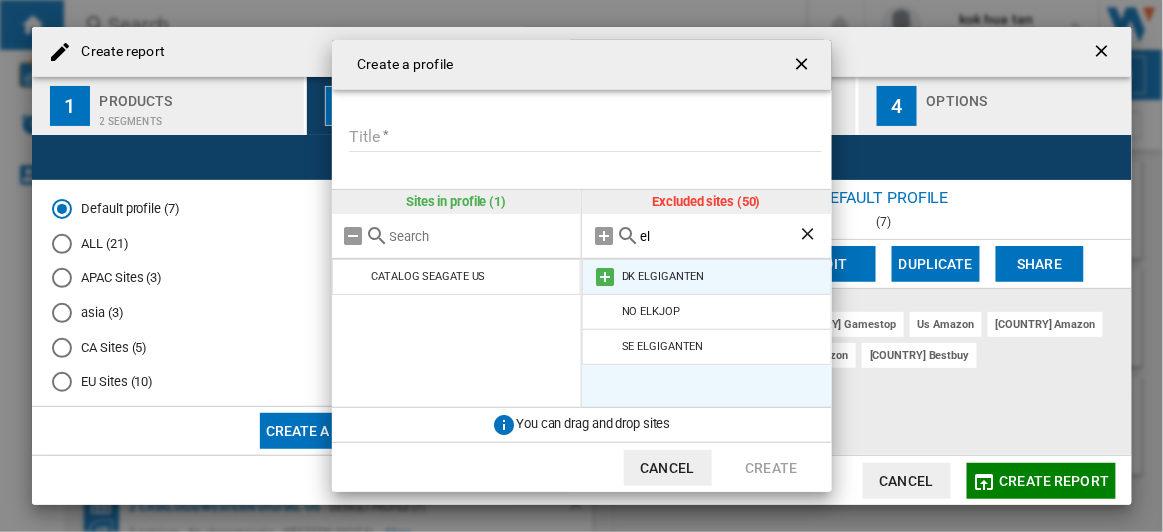 click at bounding box center [605, 277] 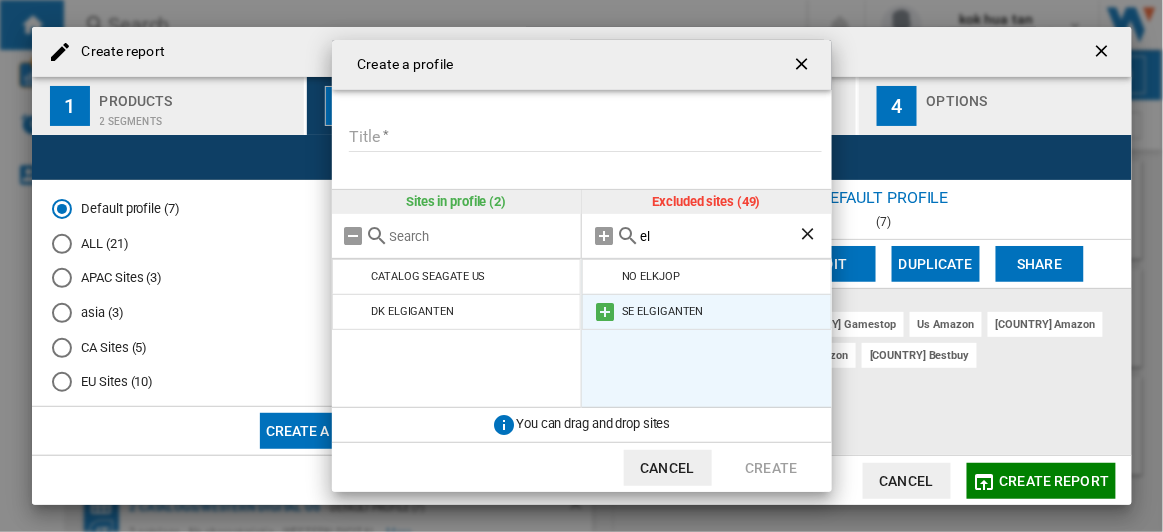 click at bounding box center [605, 312] 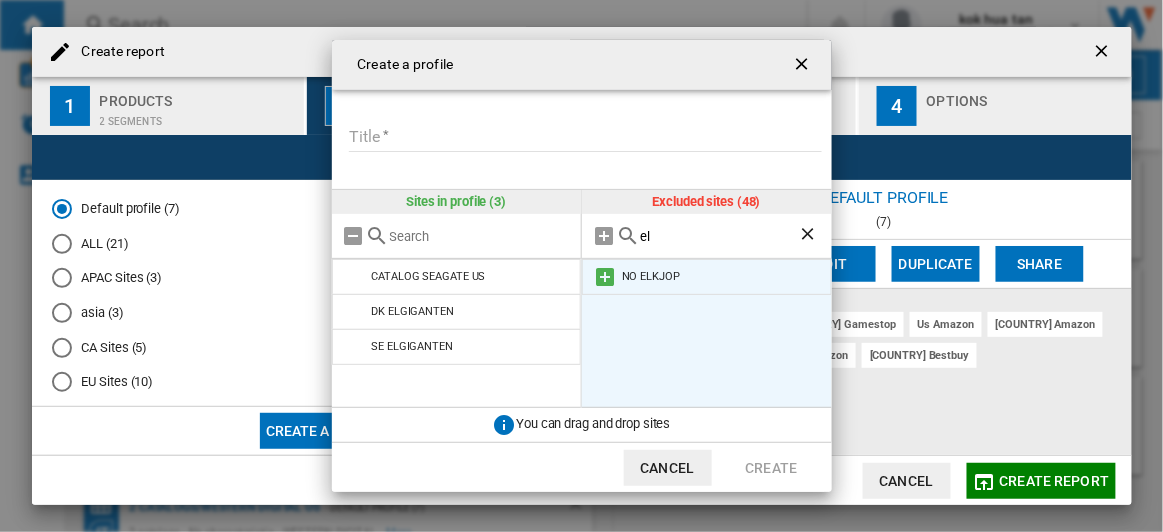 click at bounding box center [605, 277] 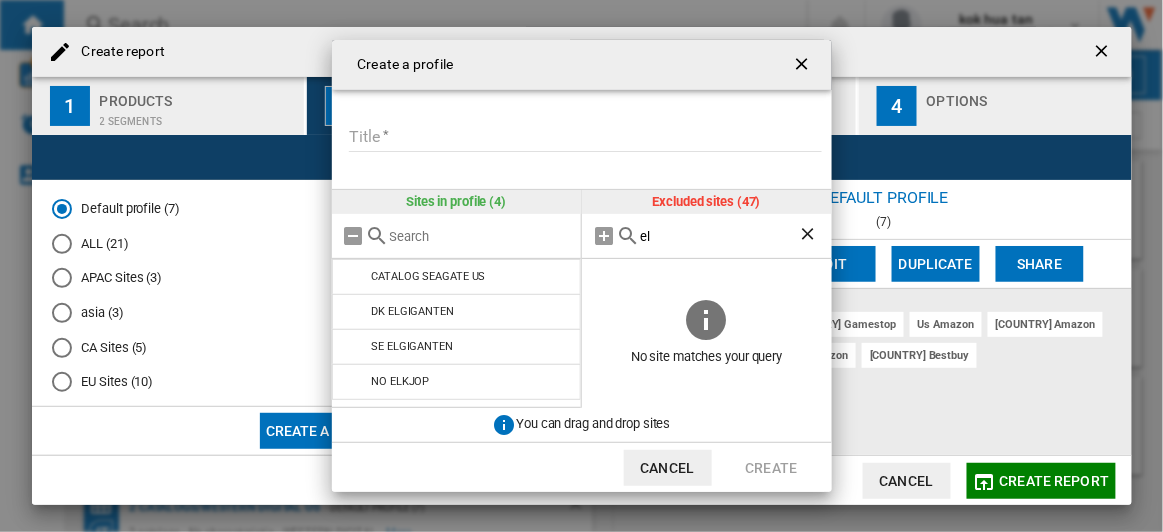 click on "el" at bounding box center (719, 236) 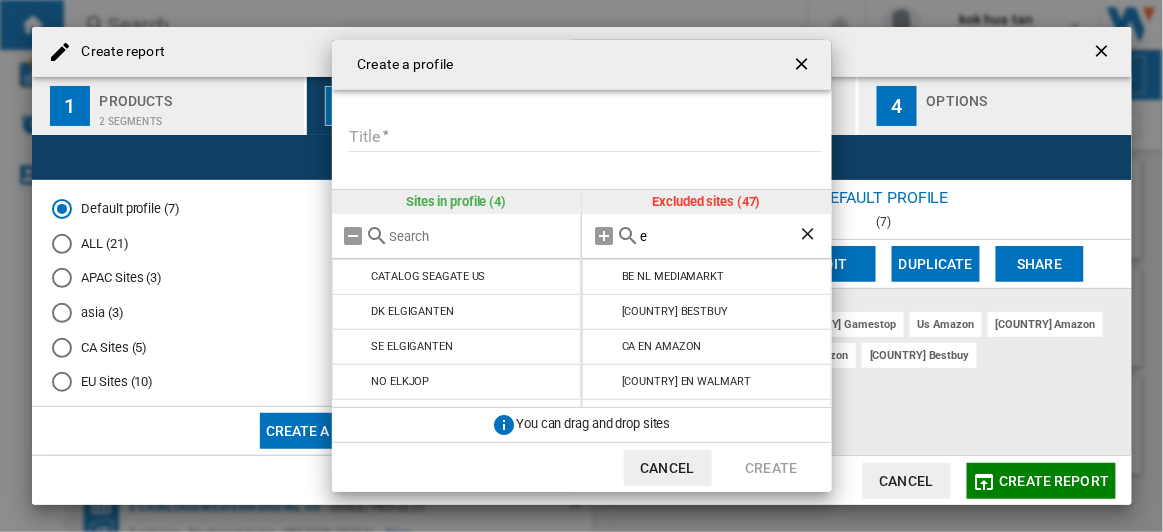 type on "e" 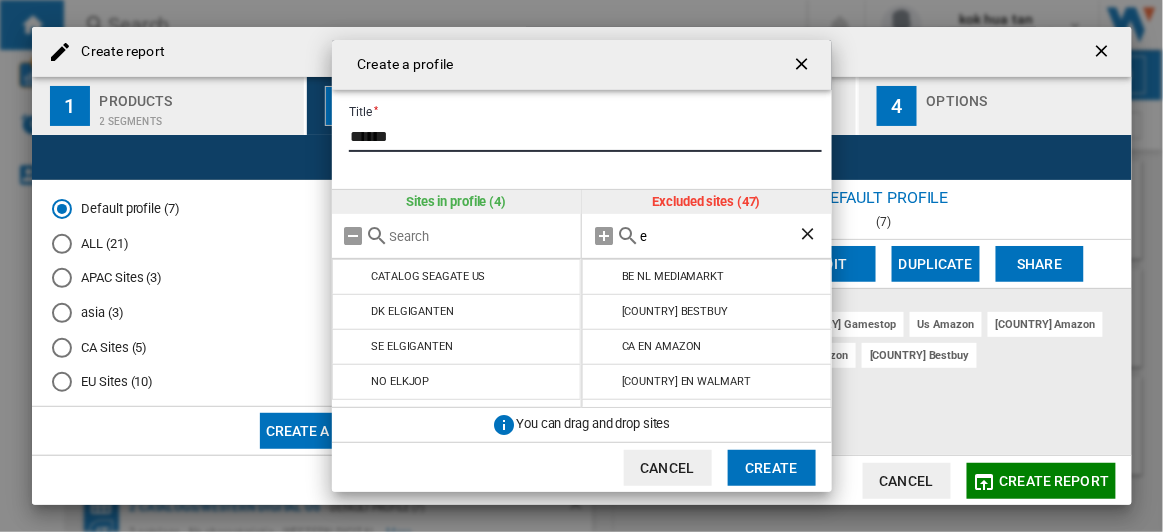 type on "******" 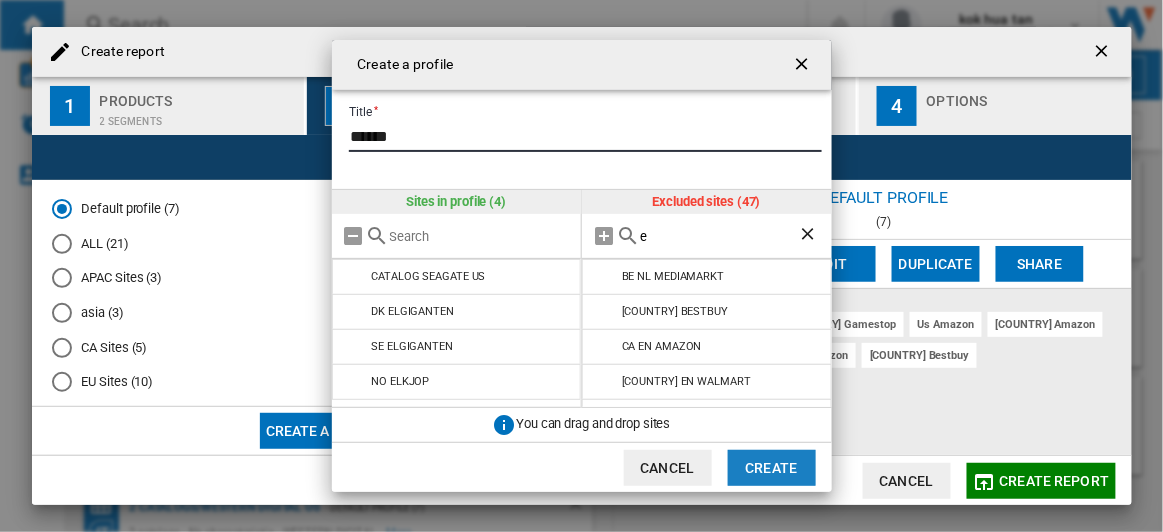 click on "Create" 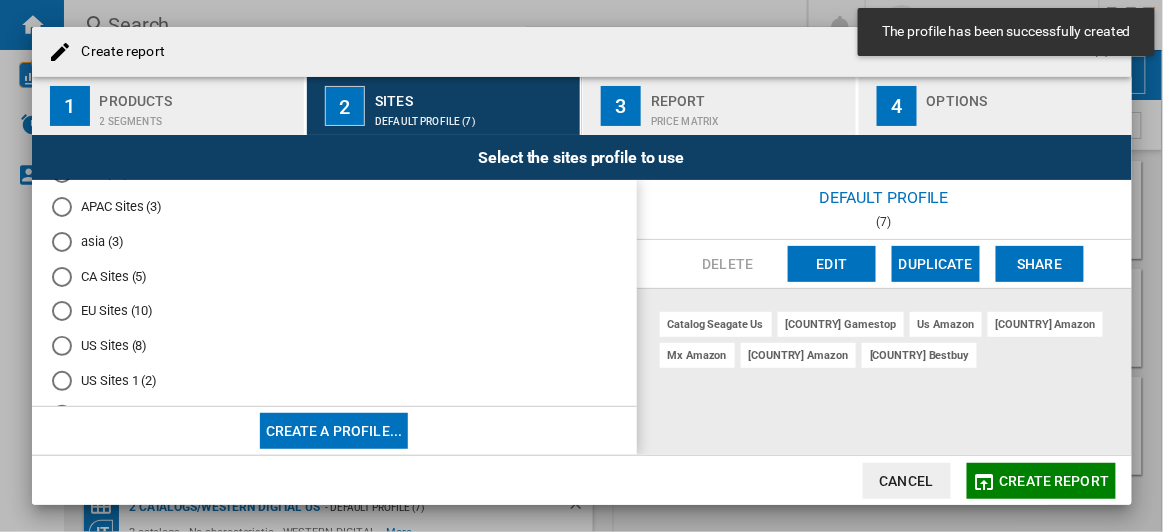 scroll, scrollTop: 127, scrollLeft: 0, axis: vertical 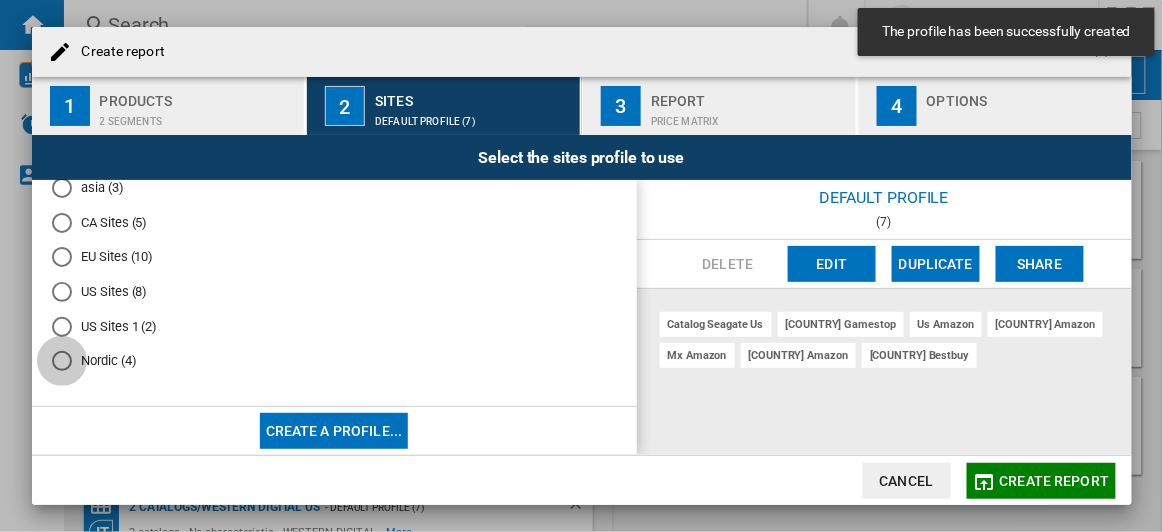 click at bounding box center [62, 361] 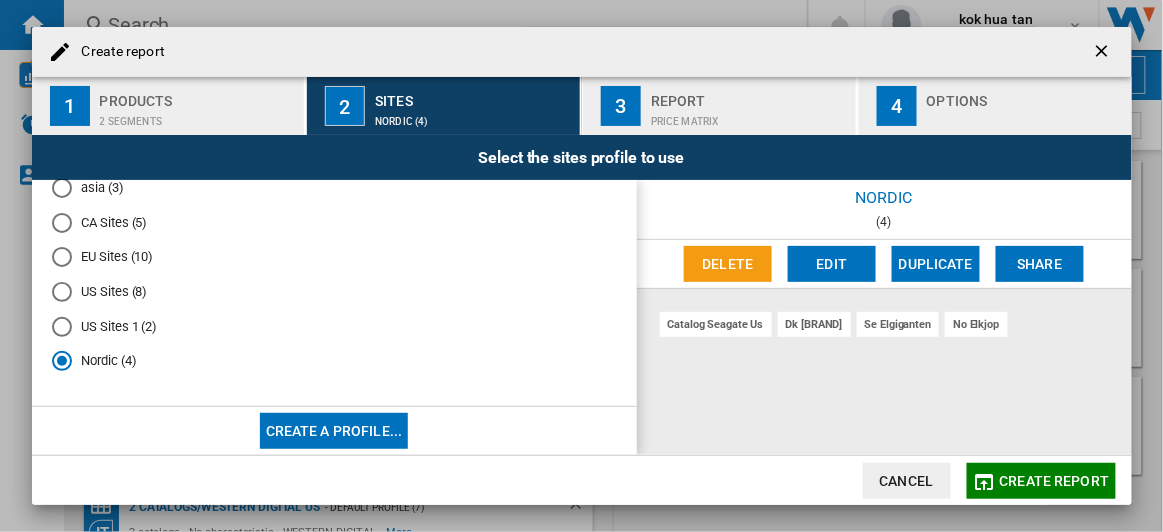 click on "Create report" 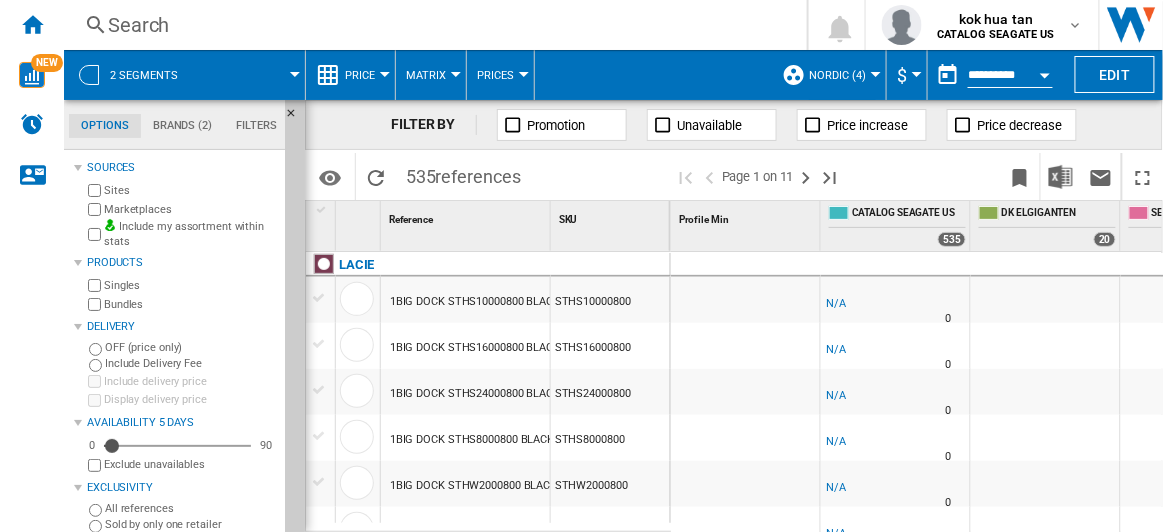 scroll, scrollTop: 0, scrollLeft: 266, axis: horizontal 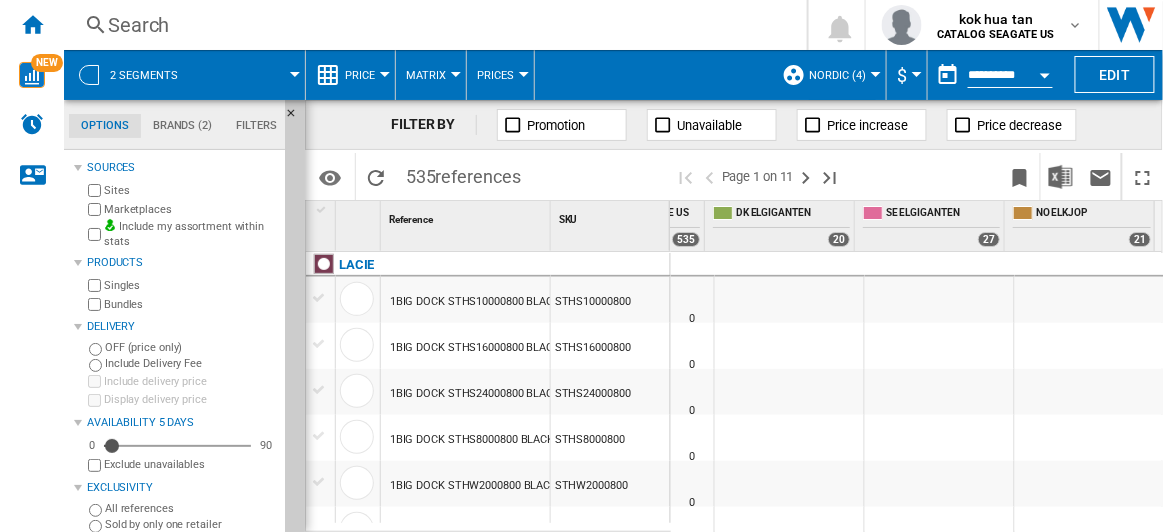 click on "Marketplaces" at bounding box center [190, 209] 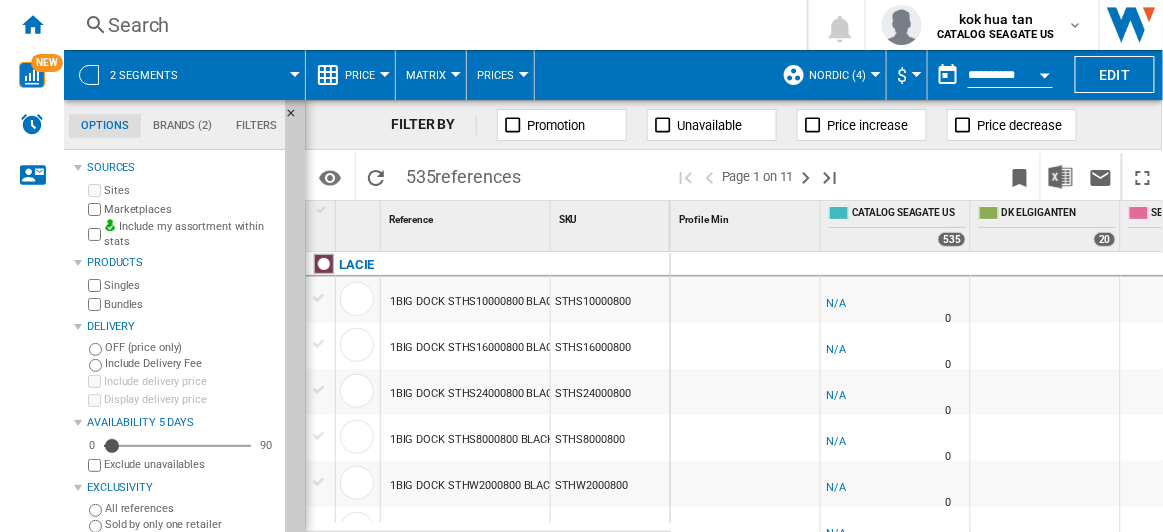 scroll, scrollTop: 0, scrollLeft: 266, axis: horizontal 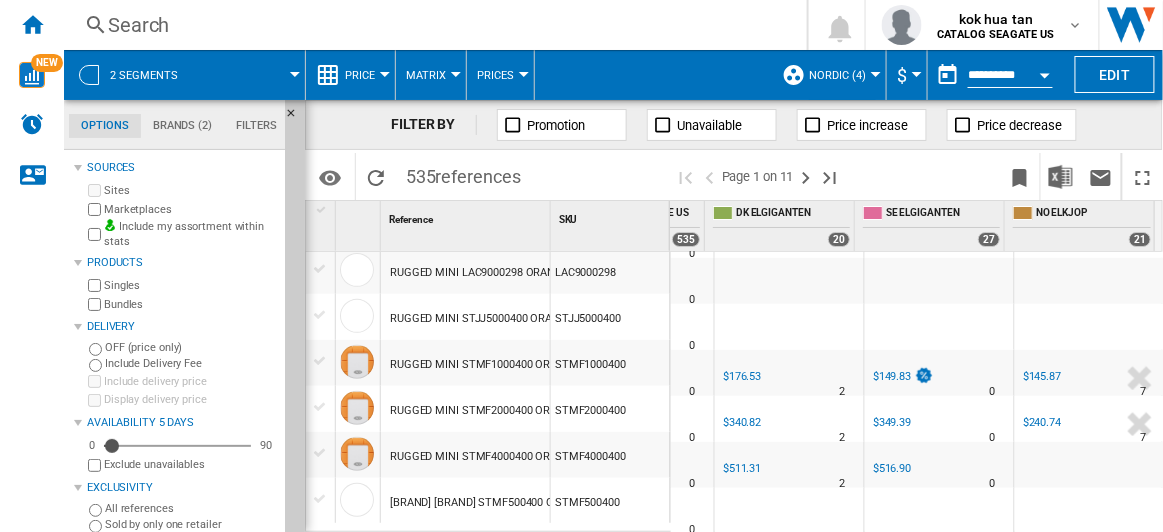 click on "Nordic (4)" at bounding box center (842, 75) 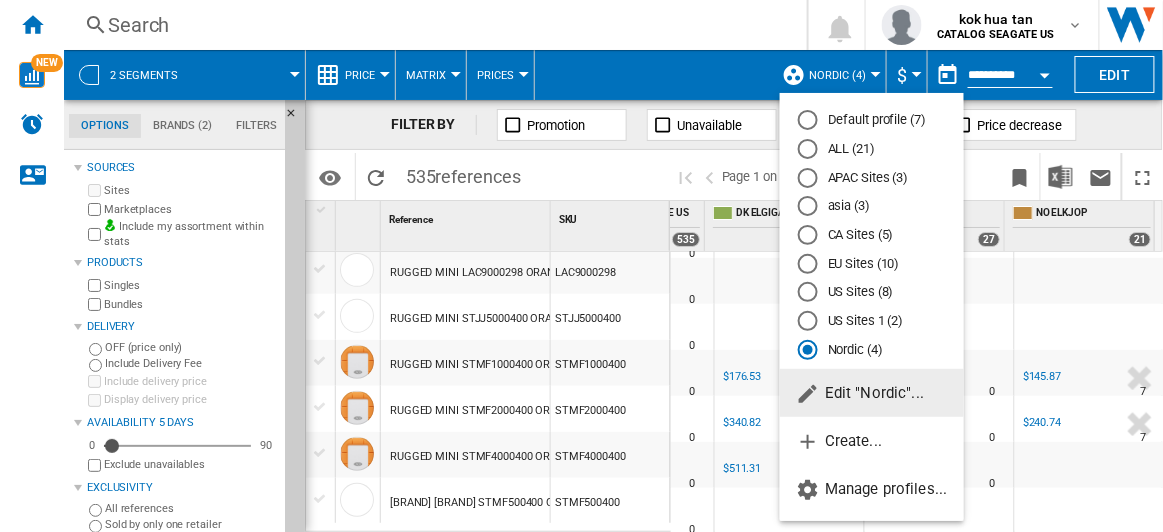 click on "Edit "Nordic"..." 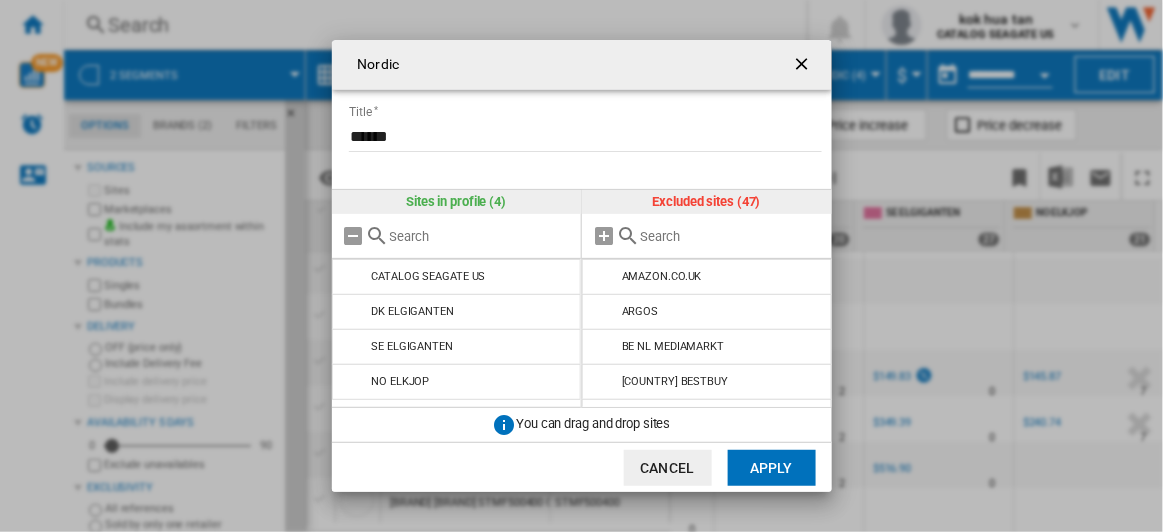 click at bounding box center [731, 236] 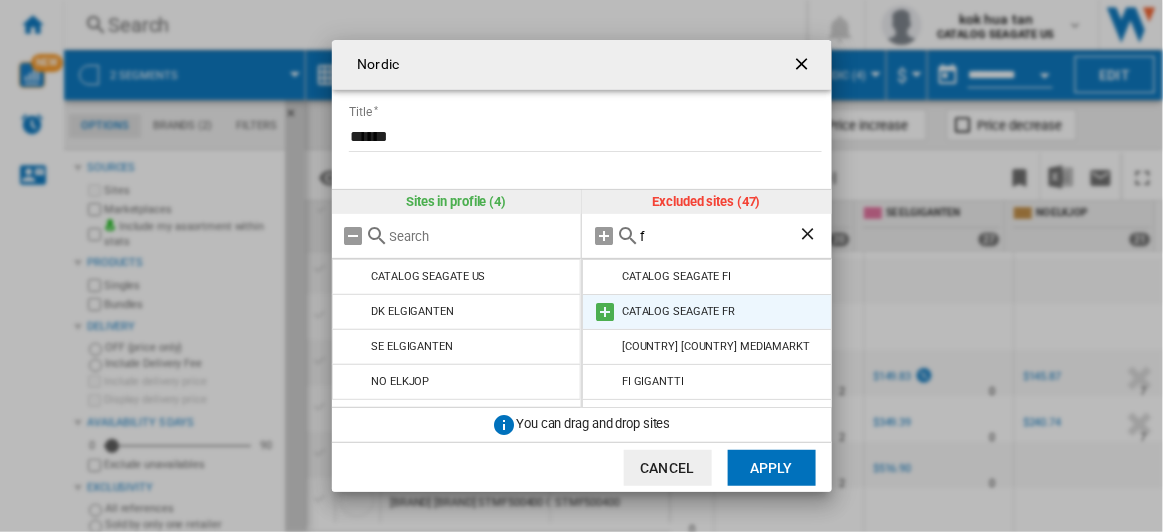 scroll, scrollTop: 27, scrollLeft: 0, axis: vertical 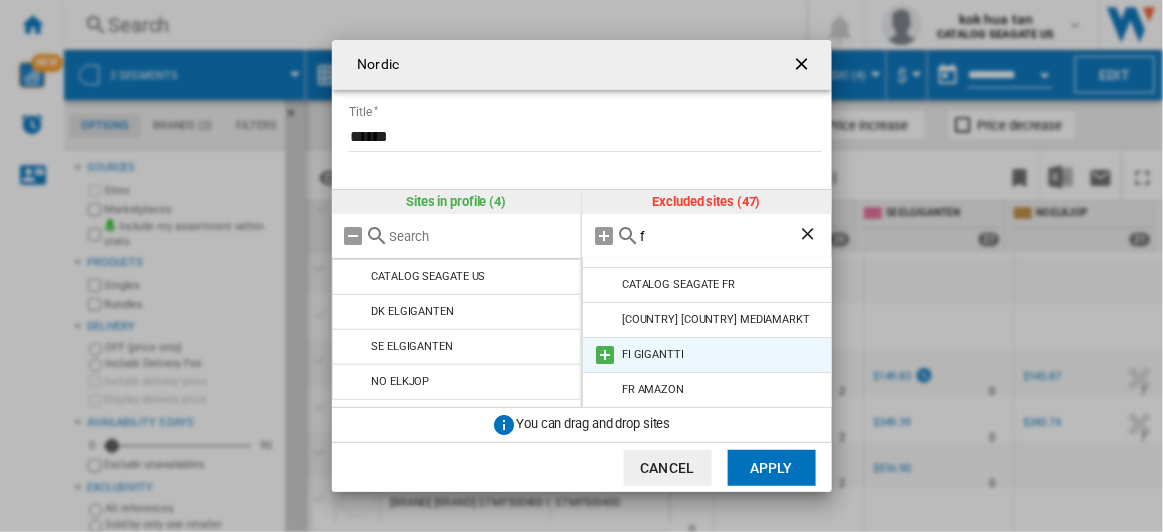 type on "f" 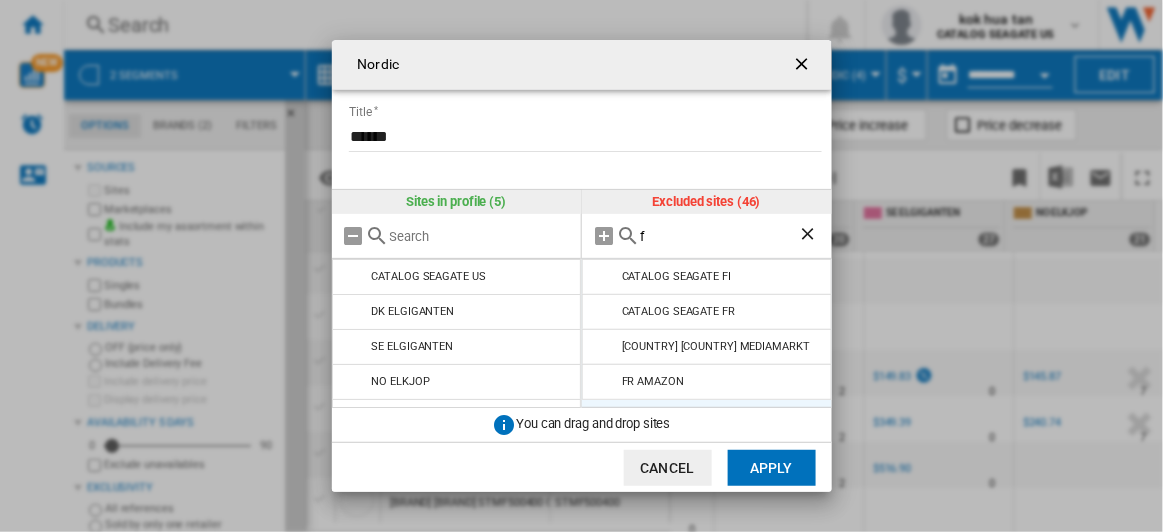 scroll, scrollTop: 0, scrollLeft: 0, axis: both 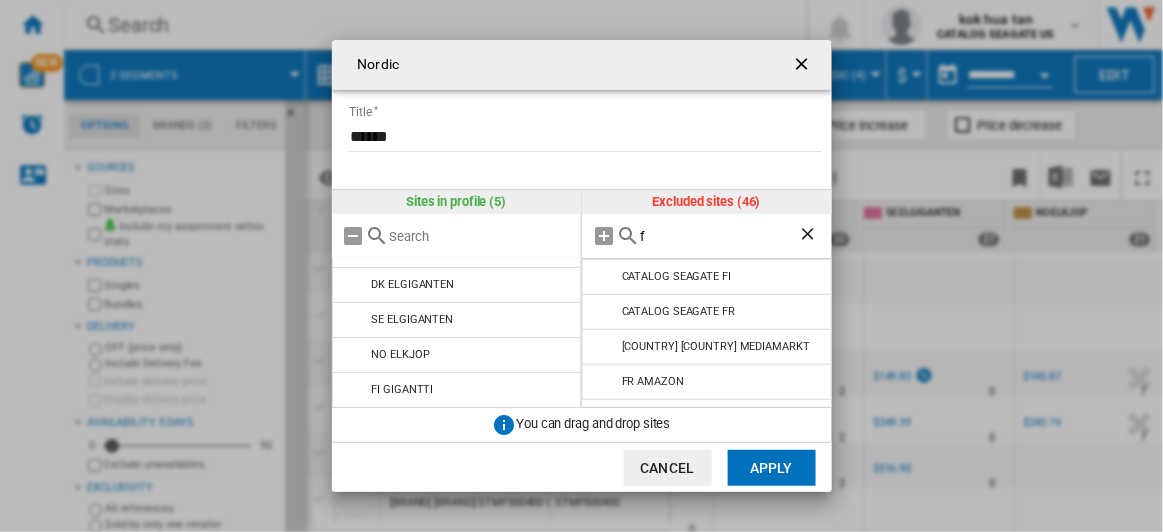 click on "Apply" 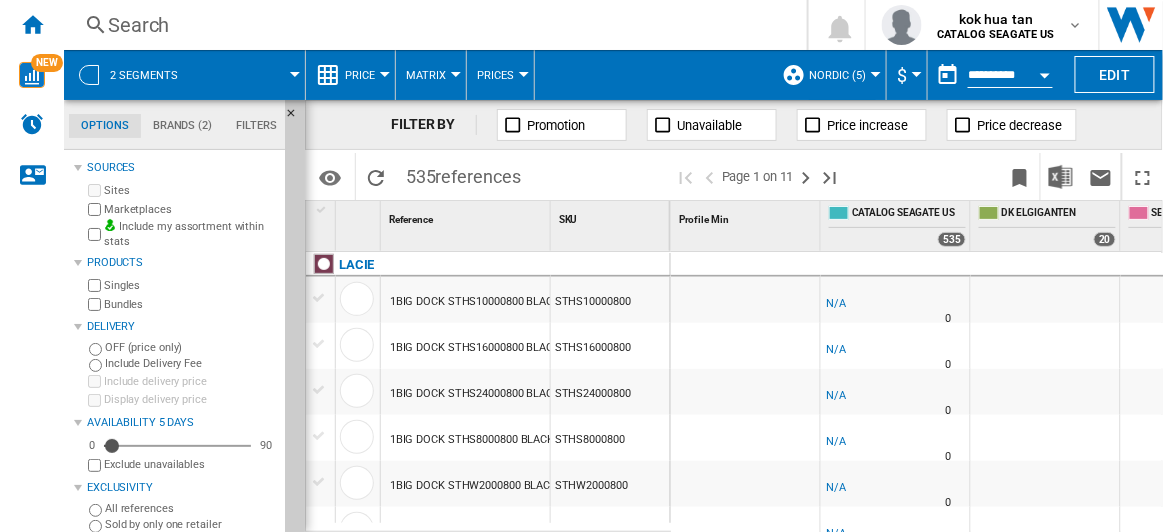 scroll, scrollTop: 0, scrollLeft: 115, axis: horizontal 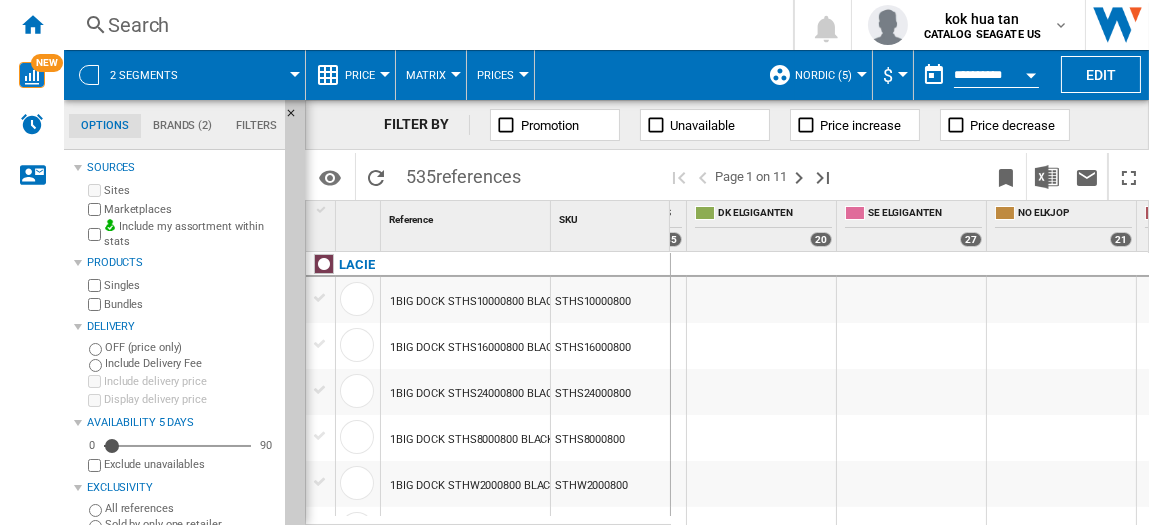 click on "Search" at bounding box center [424, 25] 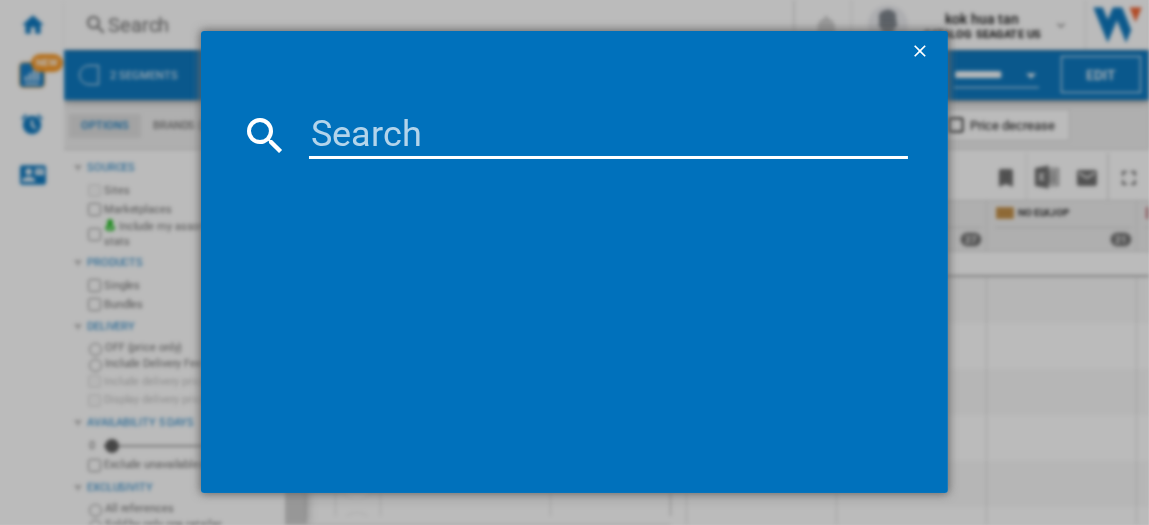 click at bounding box center [608, 135] 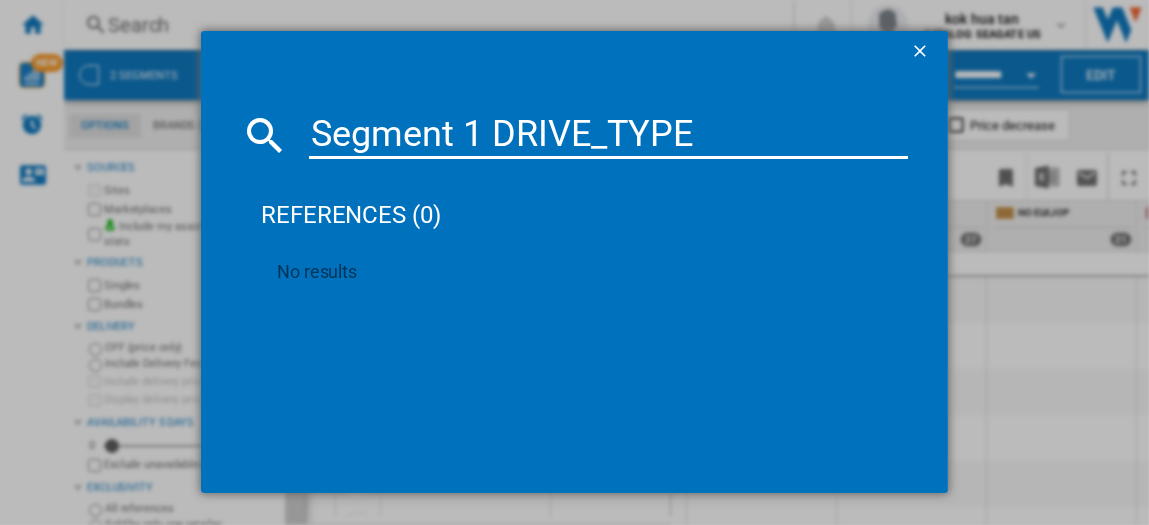 type on "Segment 1 DRIVE_TYPE" 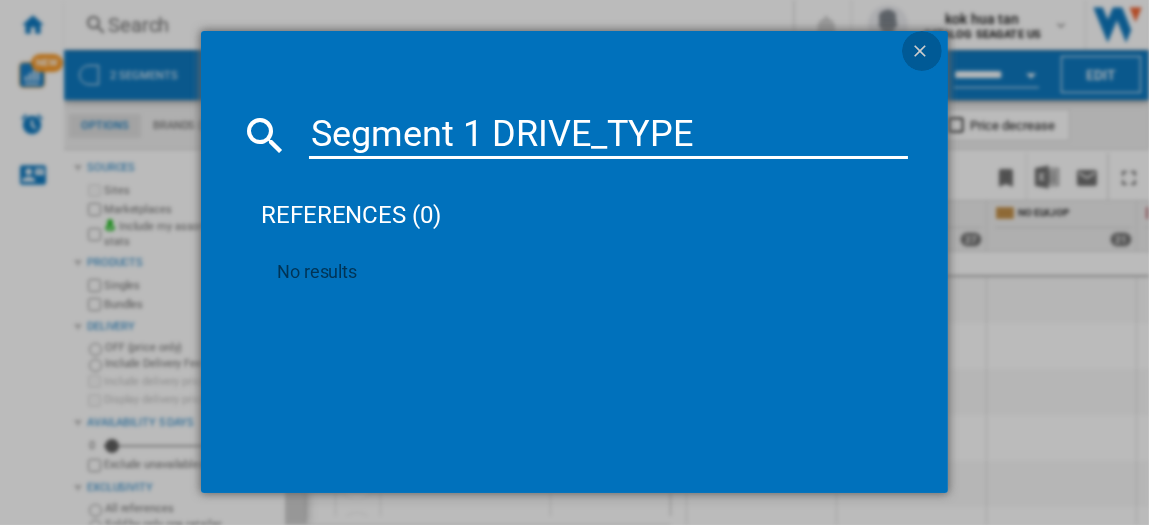 click at bounding box center (922, 53) 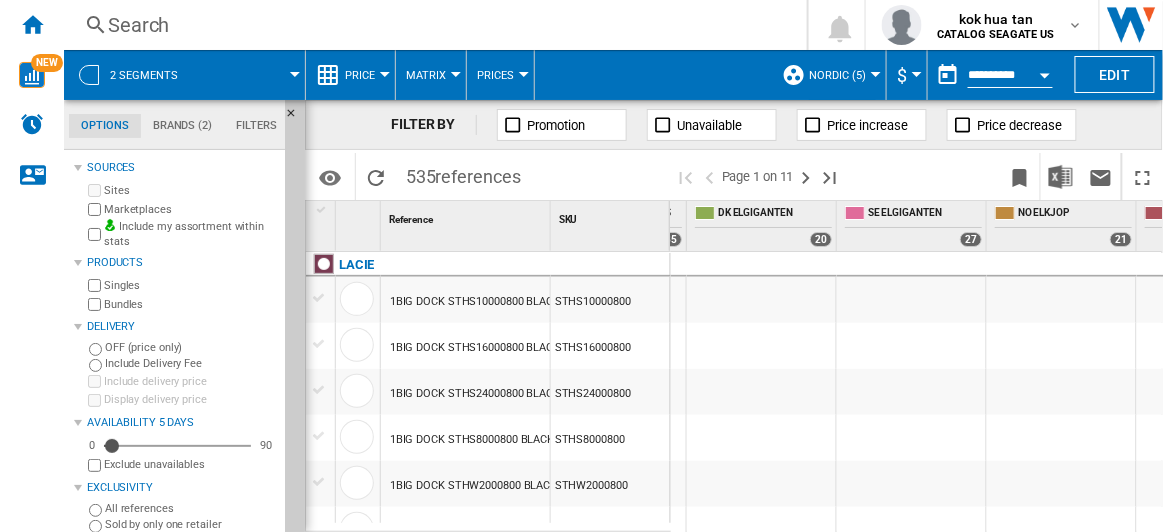 click on "Search" at bounding box center (431, 25) 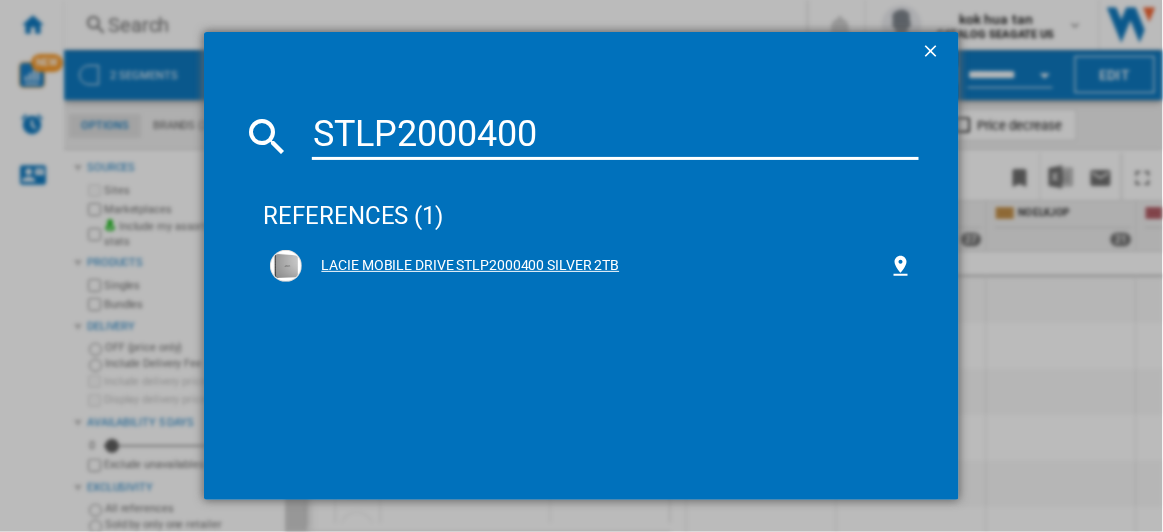 type on "STLP2000400" 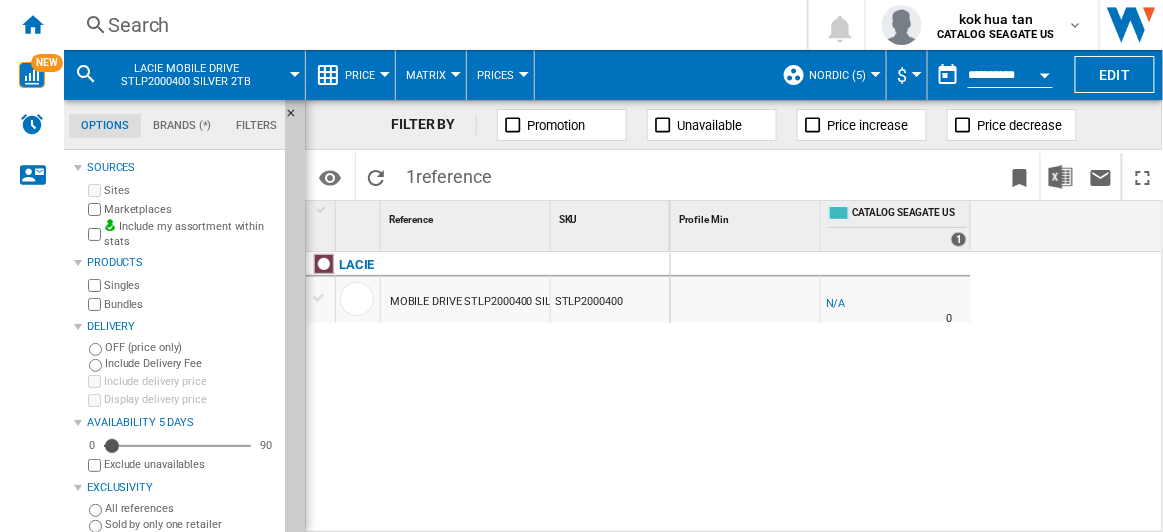 click at bounding box center [876, 74] 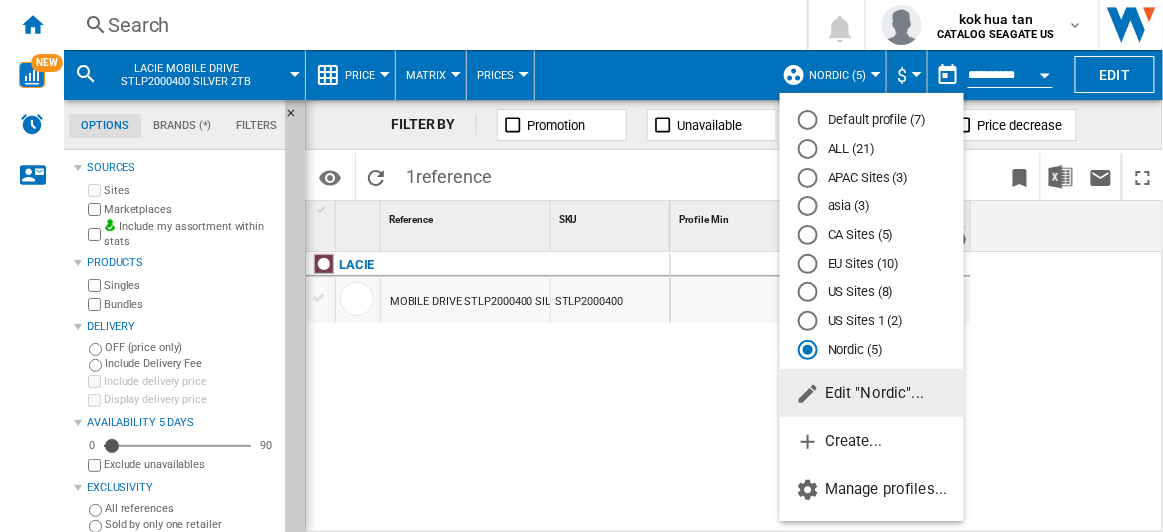 click on "Edit "Nordic"..." 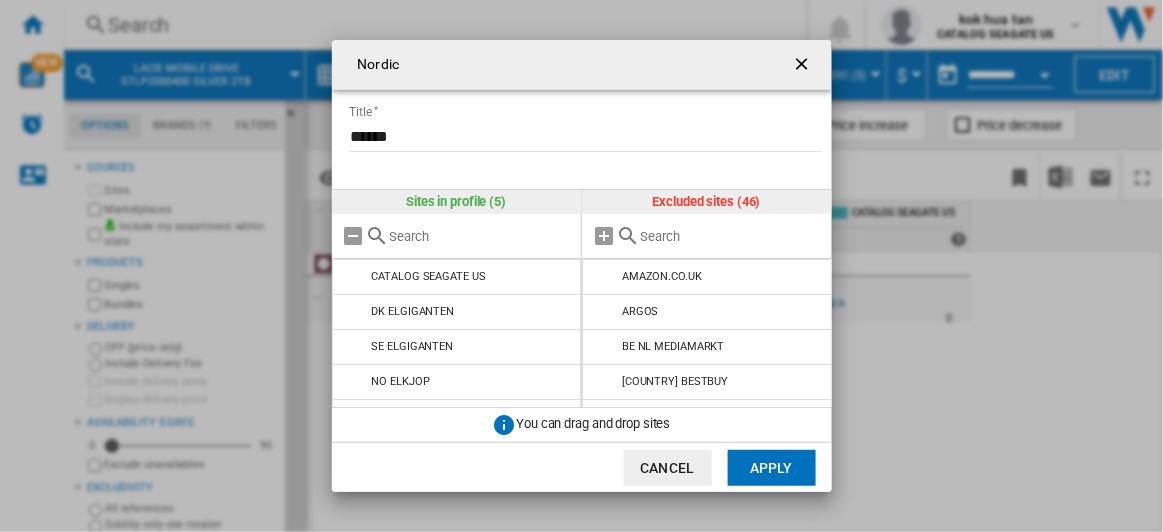 click at bounding box center (804, 66) 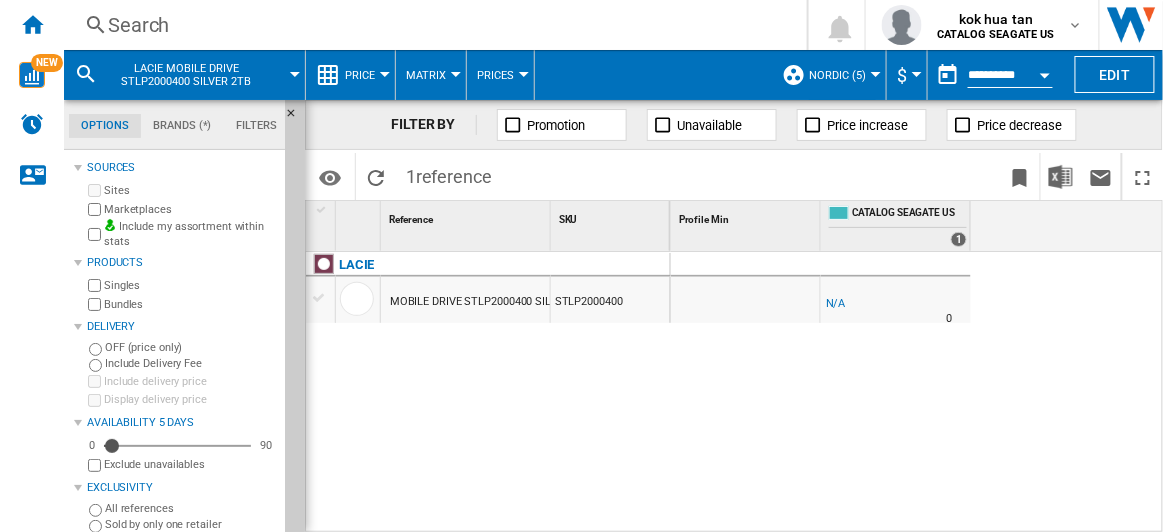click at bounding box center (876, 74) 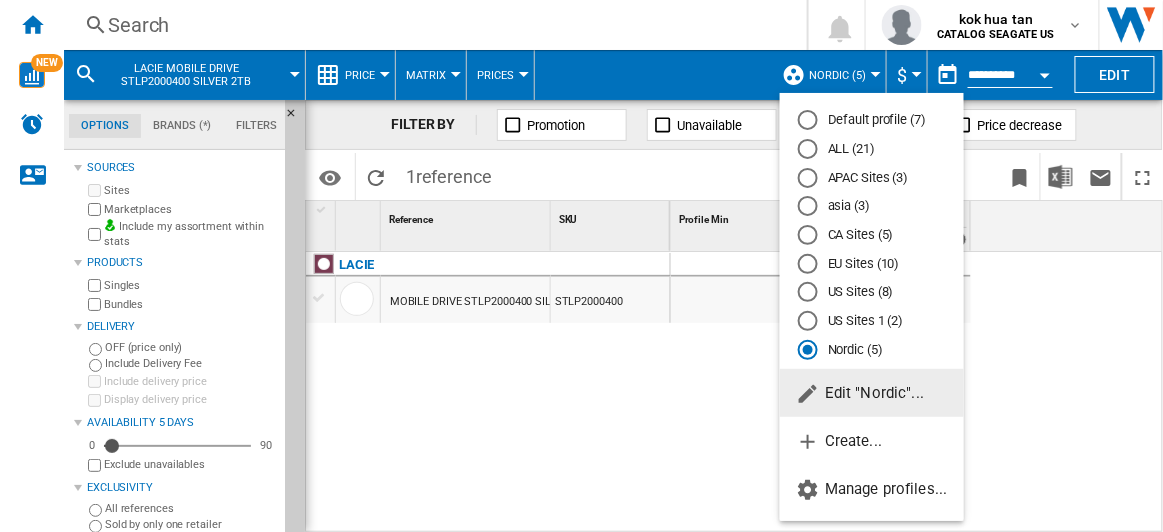 click on "EU Sites (10)" at bounding box center [872, 263] 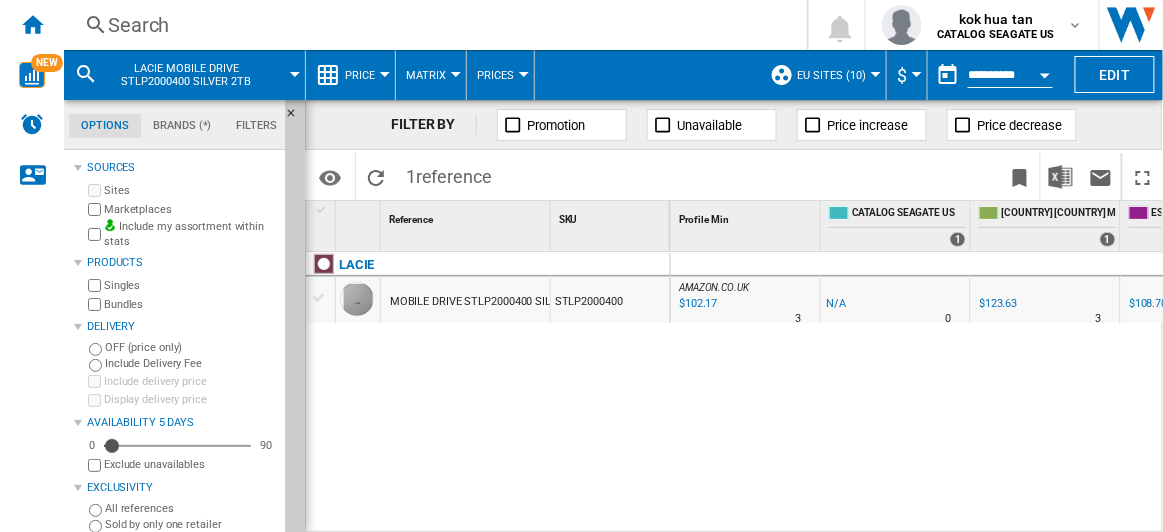 click on "EU Sites (10)" at bounding box center [836, 75] 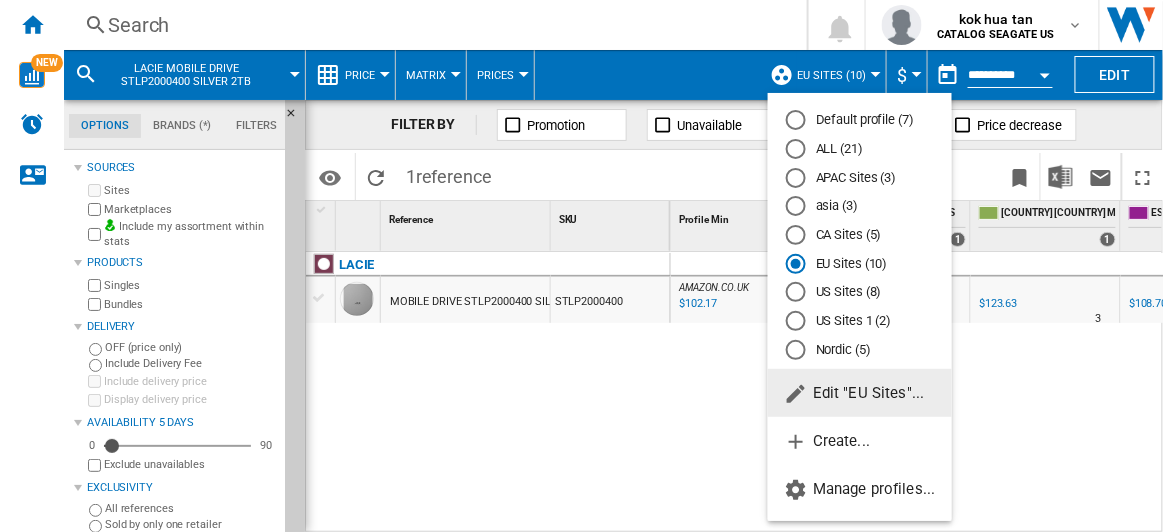 click on "Edit "EU Sites"..." 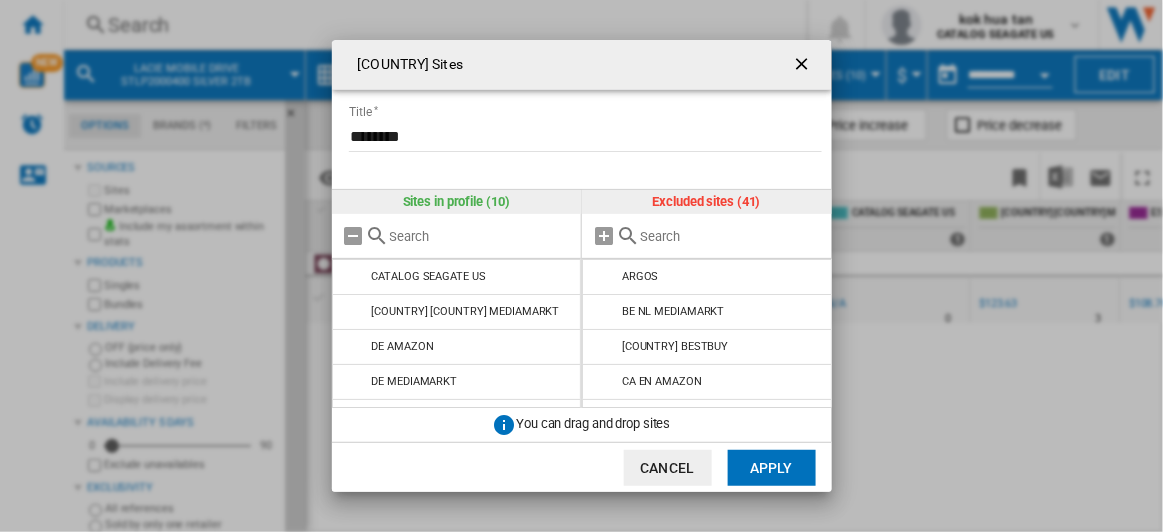 click at bounding box center (731, 236) 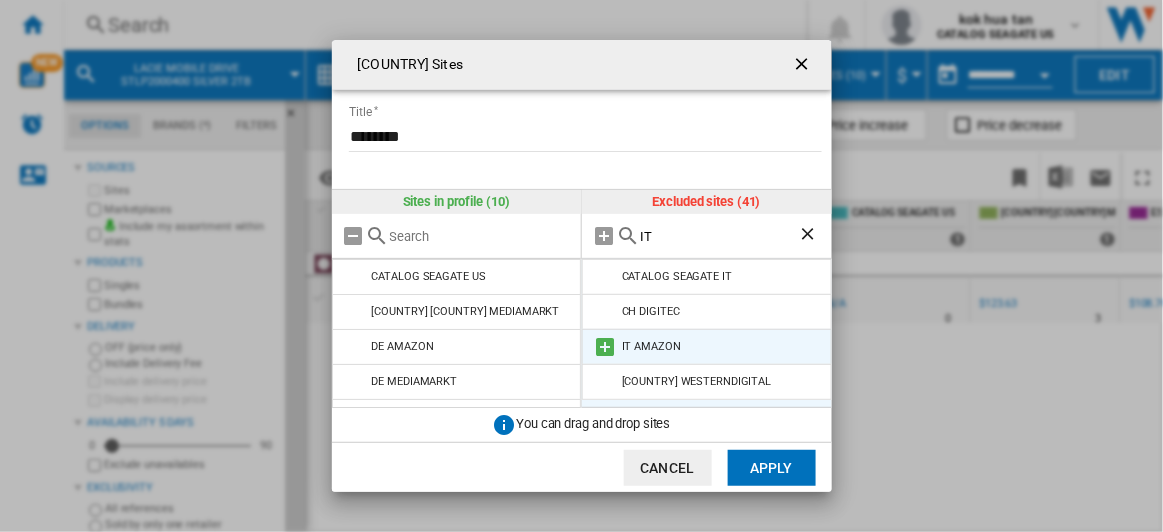 type on "IT" 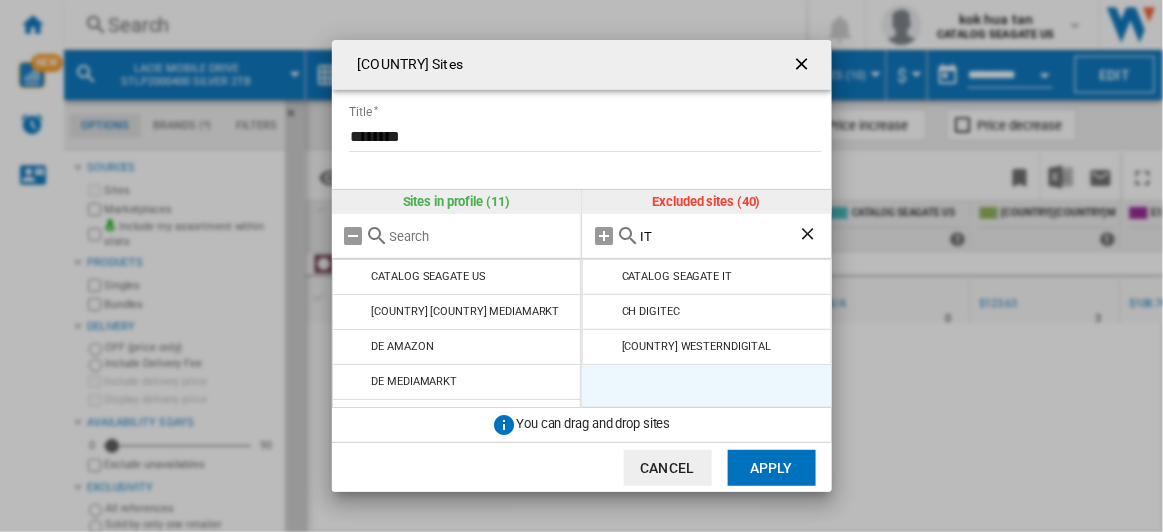 click on "Apply" 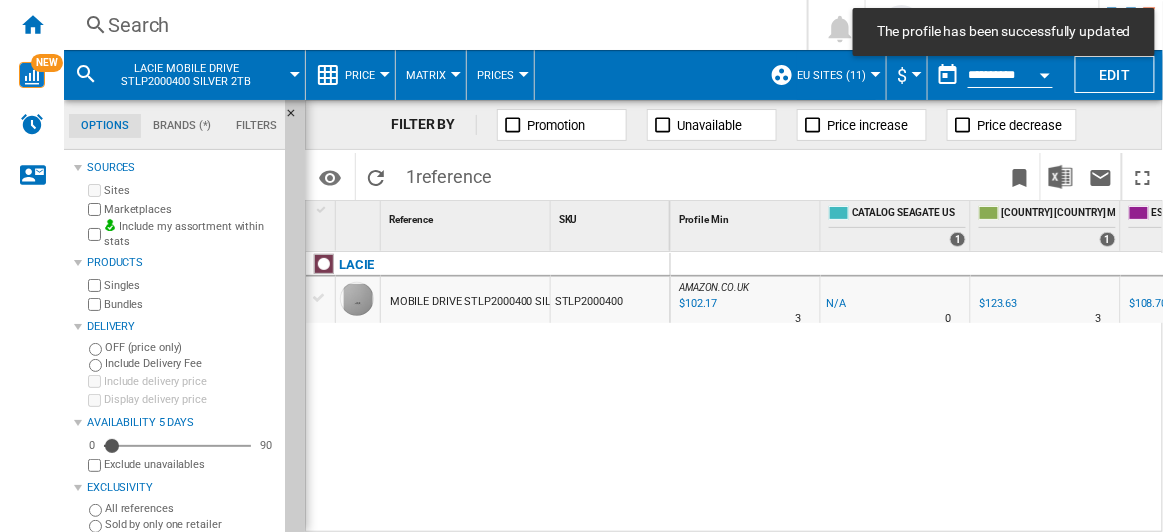 scroll, scrollTop: 0, scrollLeft: 69, axis: horizontal 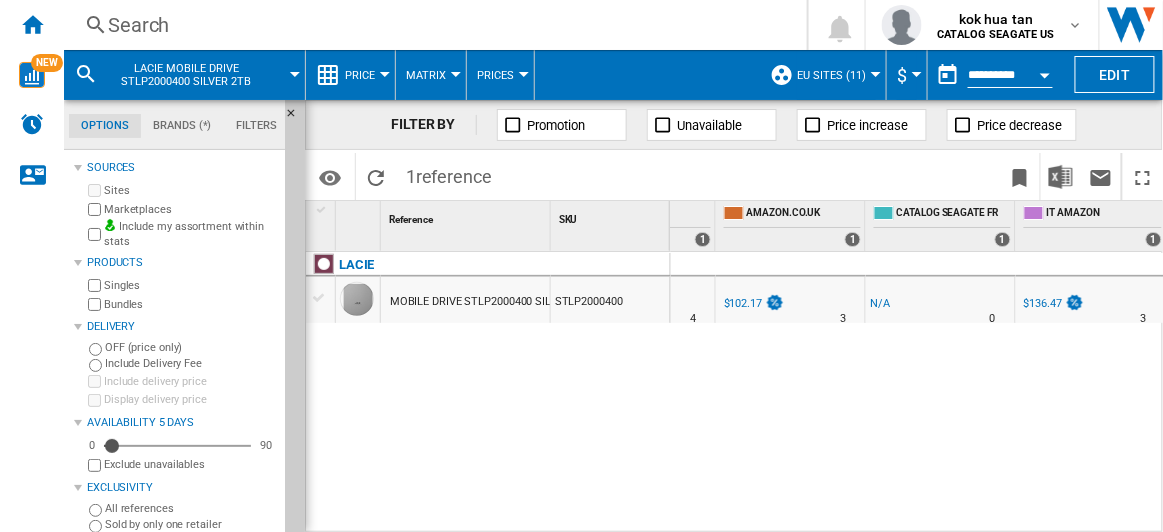 click at bounding box center (917, 74) 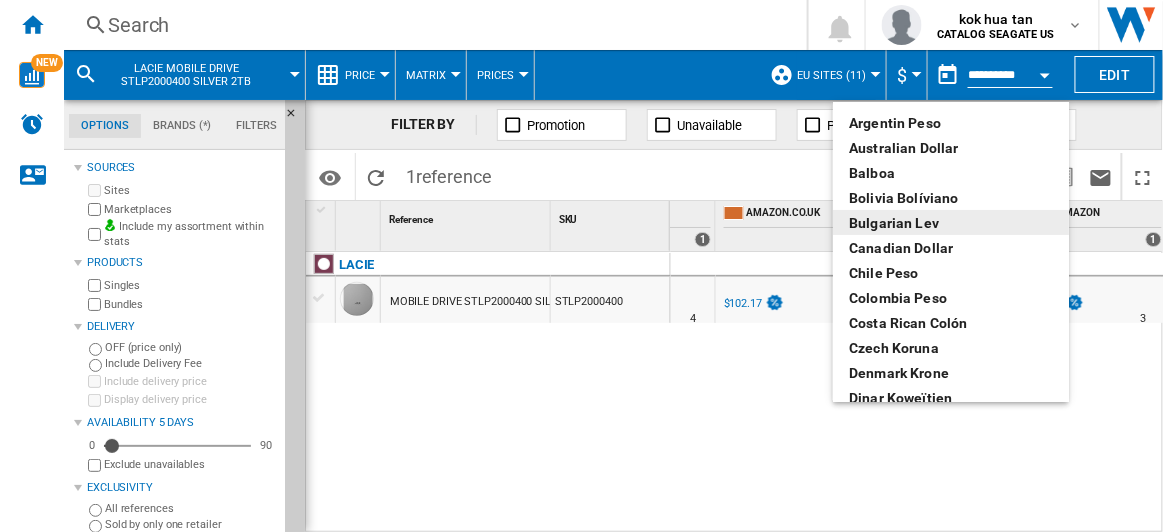 type 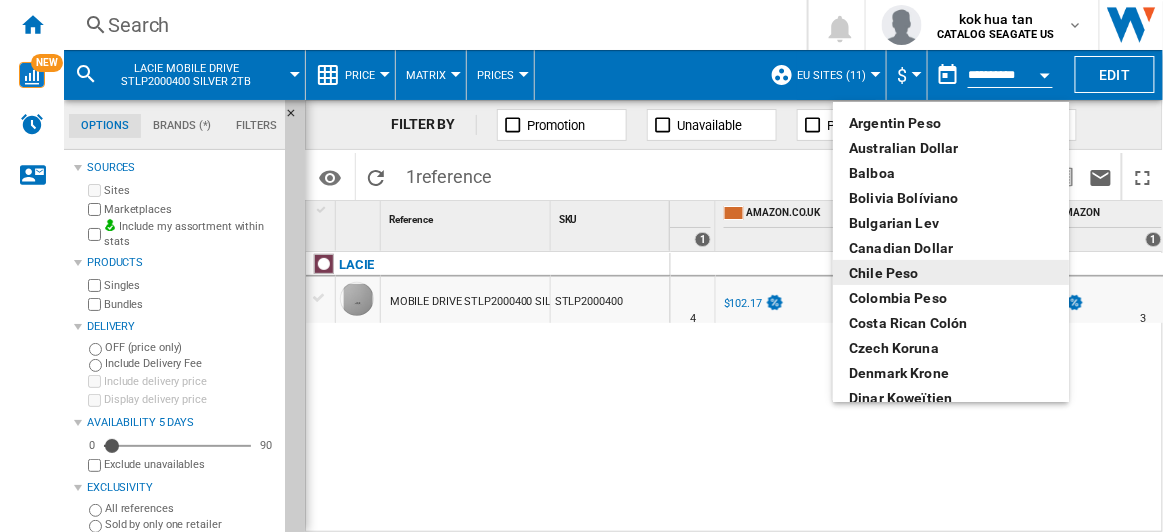 type 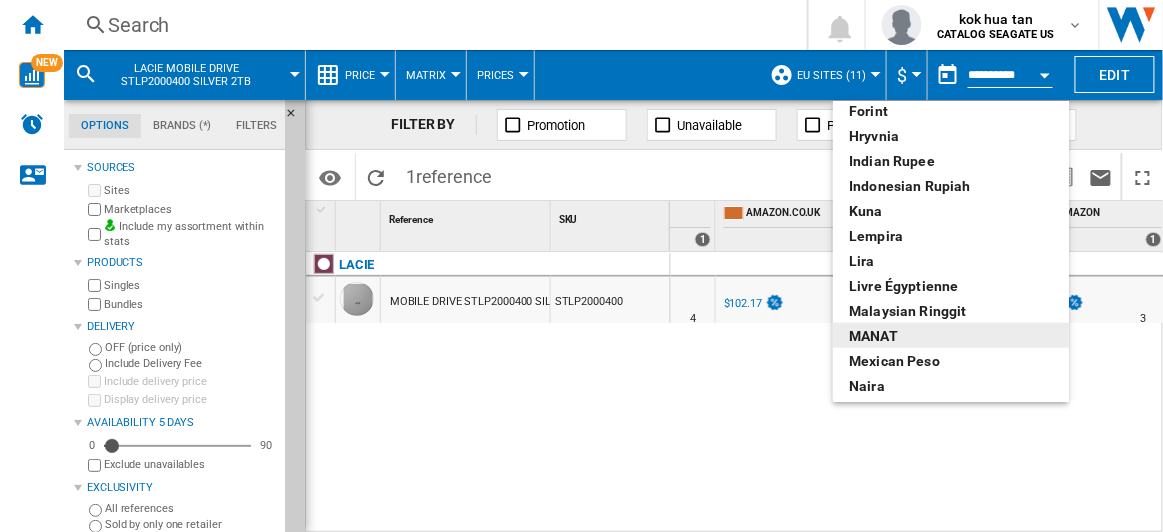 scroll, scrollTop: 338, scrollLeft: 0, axis: vertical 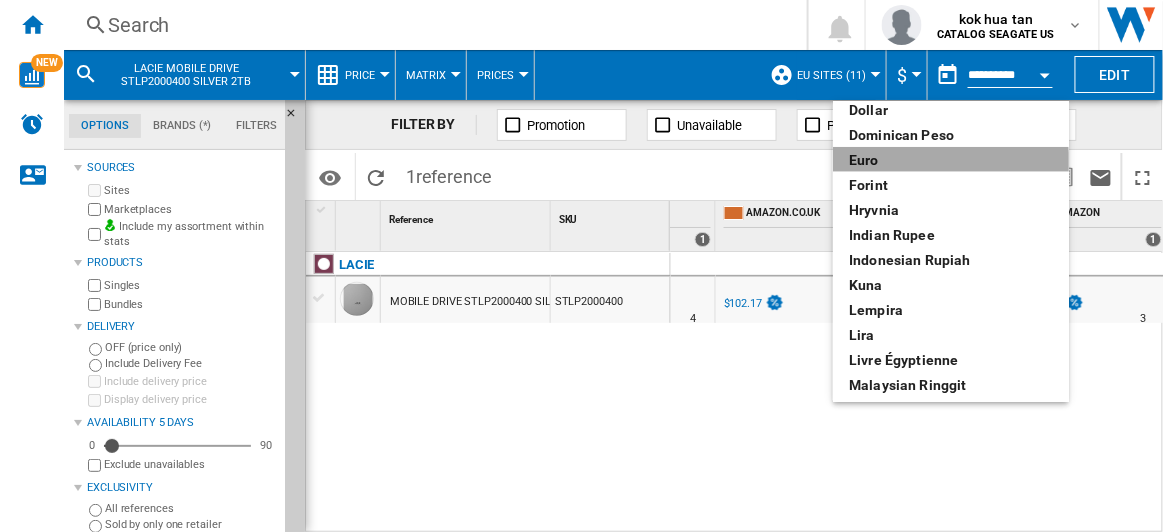 click on "euro" at bounding box center (951, 160) 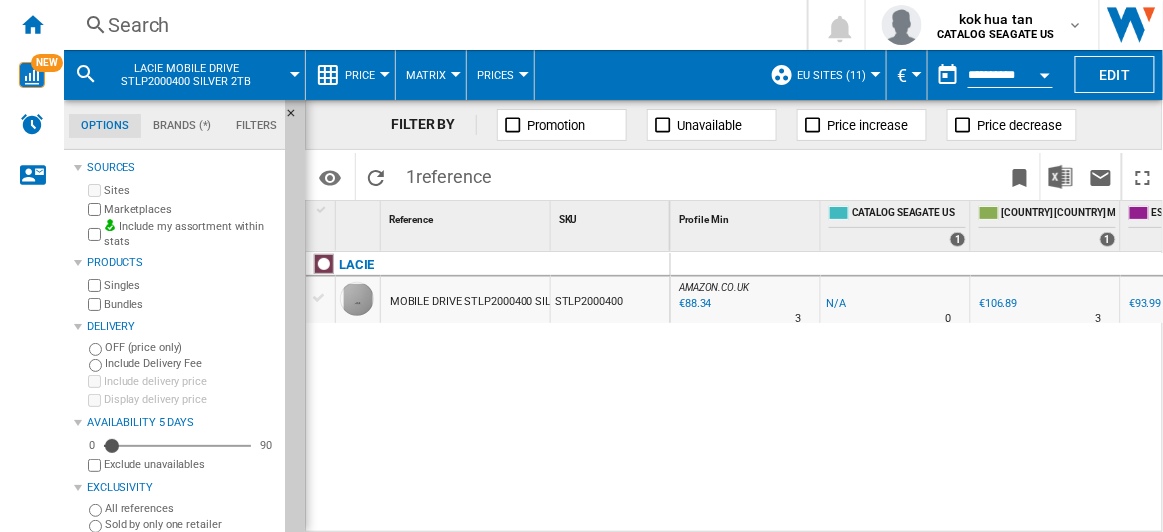 scroll, scrollTop: 0, scrollLeft: 855, axis: horizontal 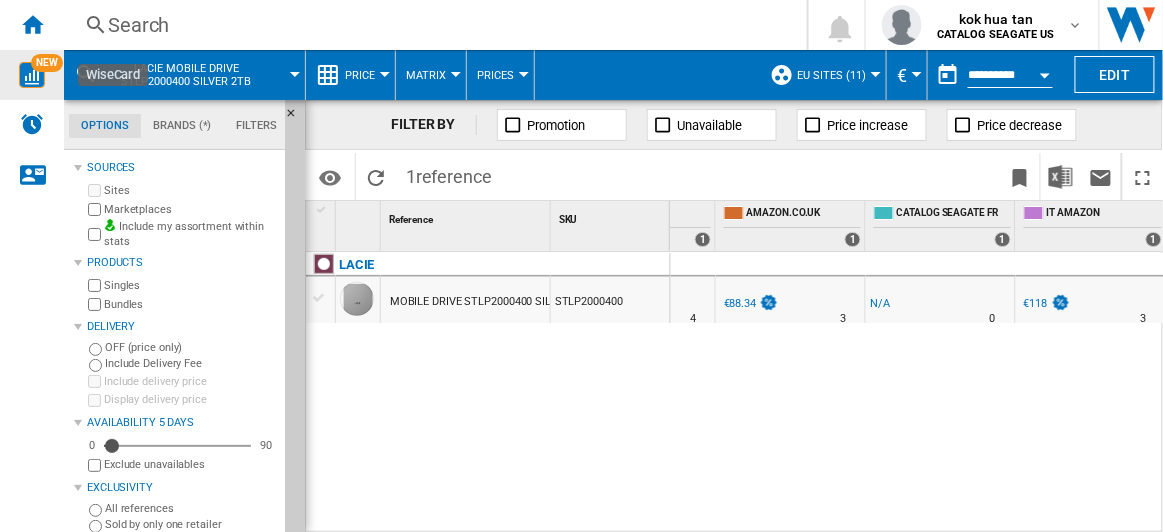click on "NEW" at bounding box center [32, 75] 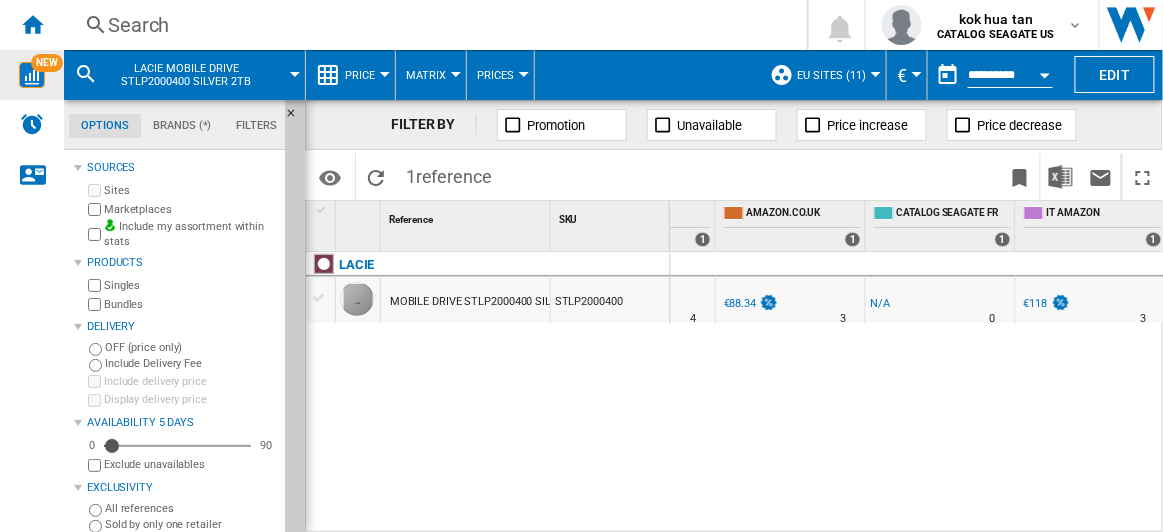click on "Search" at bounding box center [431, 25] 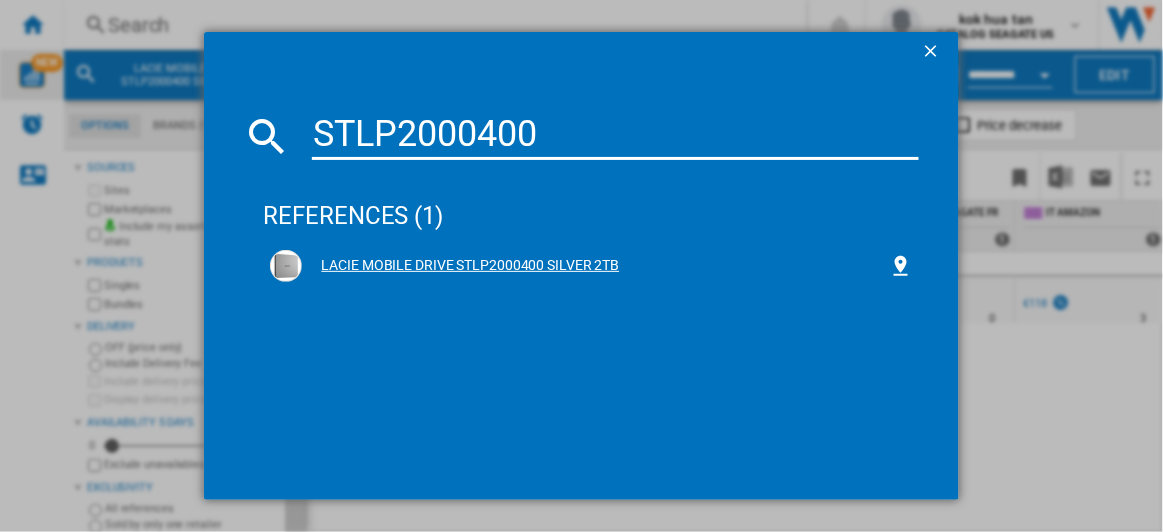 type on "STLP2000400" 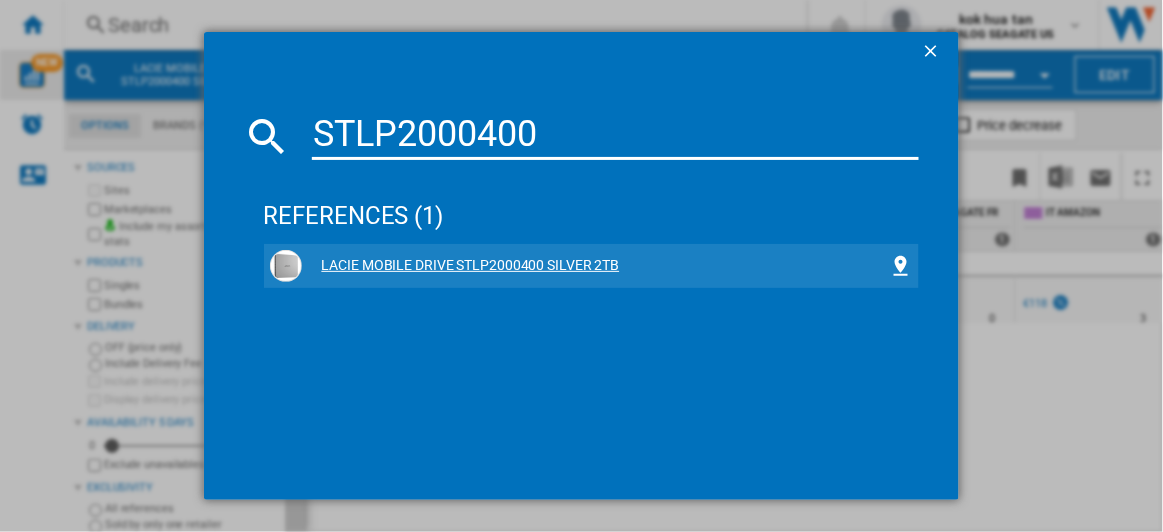 click on "LACIE MOBILE DRIVE STLP2000400 SILVER 2TB" at bounding box center (596, 266) 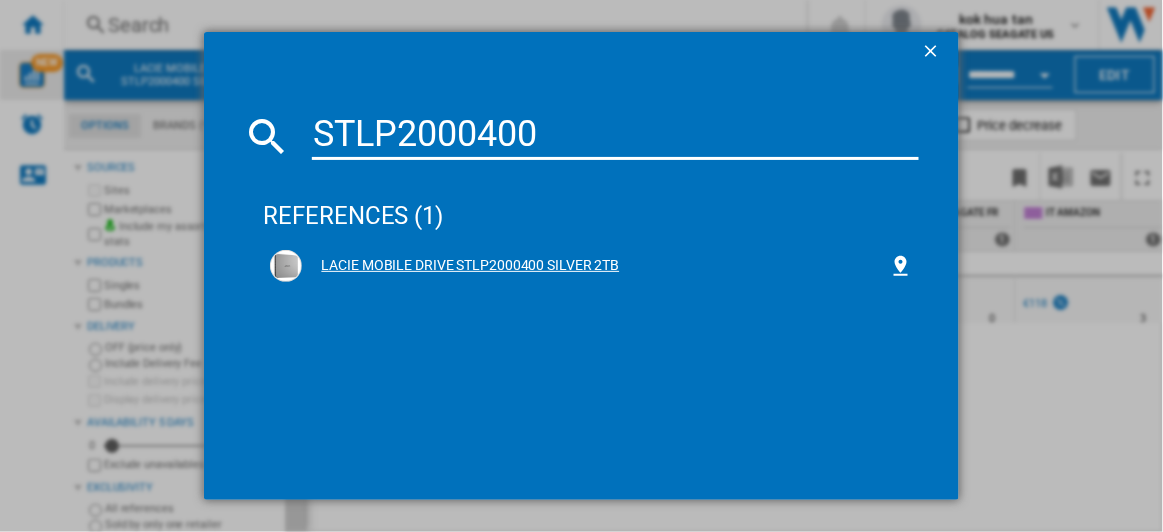 click on "LACIE MOBILE DRIVE STLP2000400 SILVER 2TB" at bounding box center (596, 266) 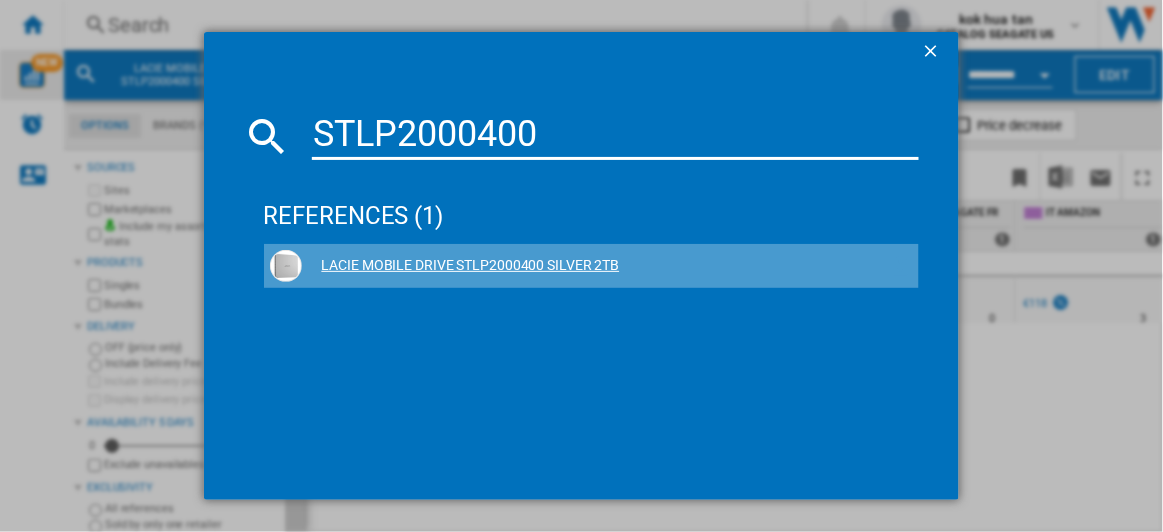 click at bounding box center (901, 266) 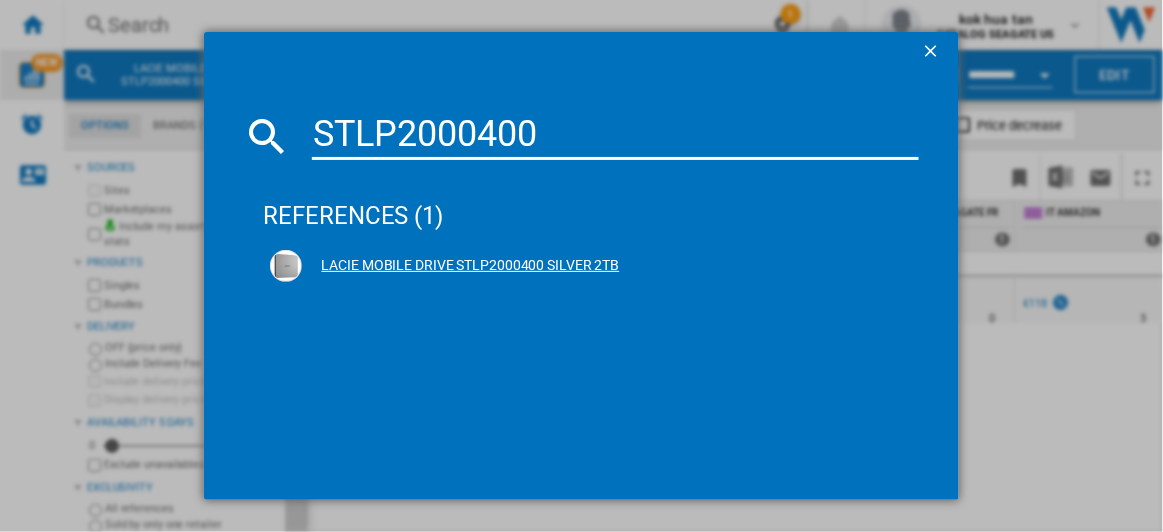 click at bounding box center (901, 266) 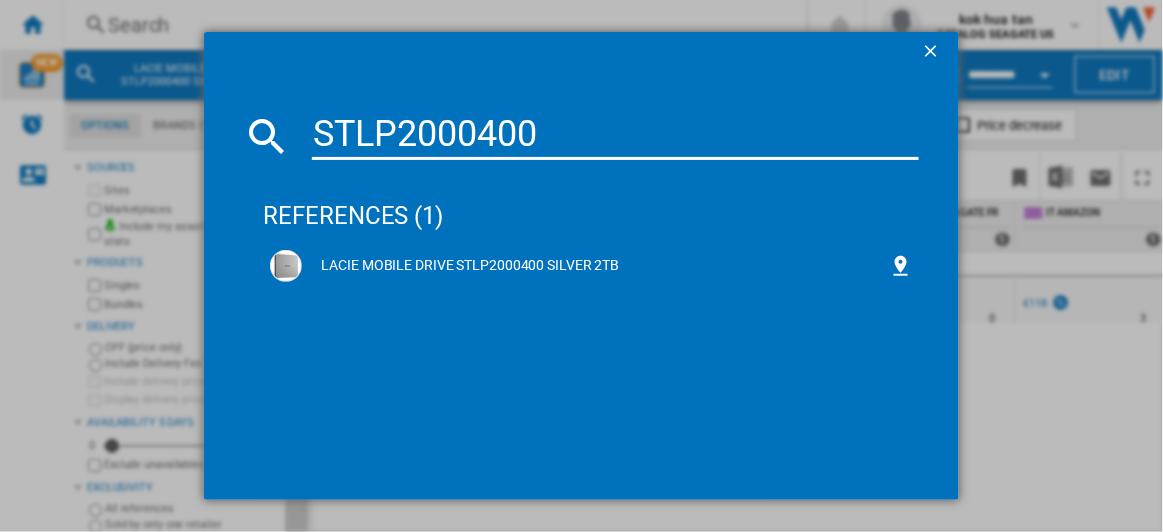 drag, startPoint x: 577, startPoint y: 265, endPoint x: 681, endPoint y: 362, distance: 142.21463 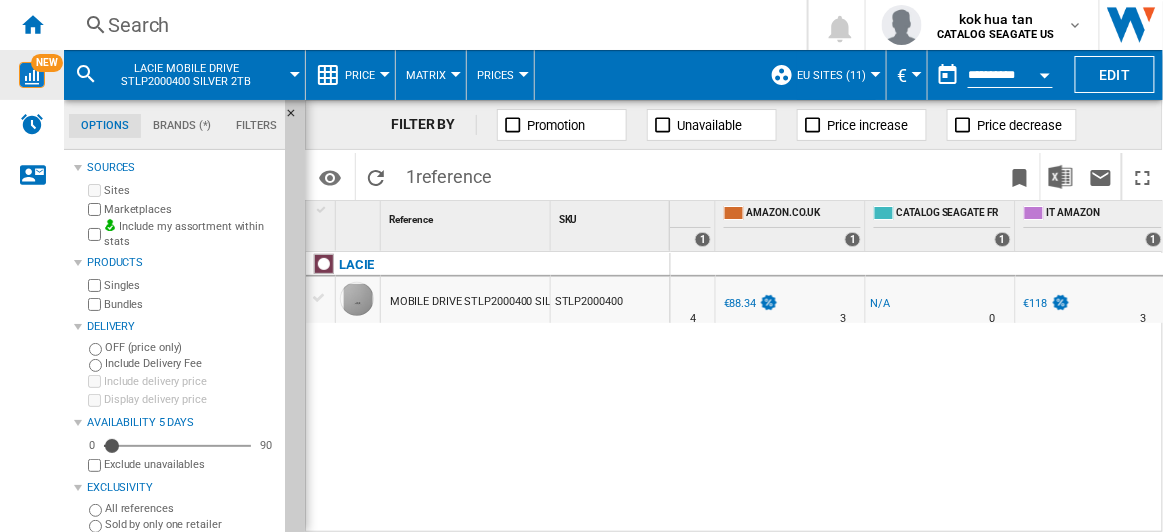 click at bounding box center [86, 74] 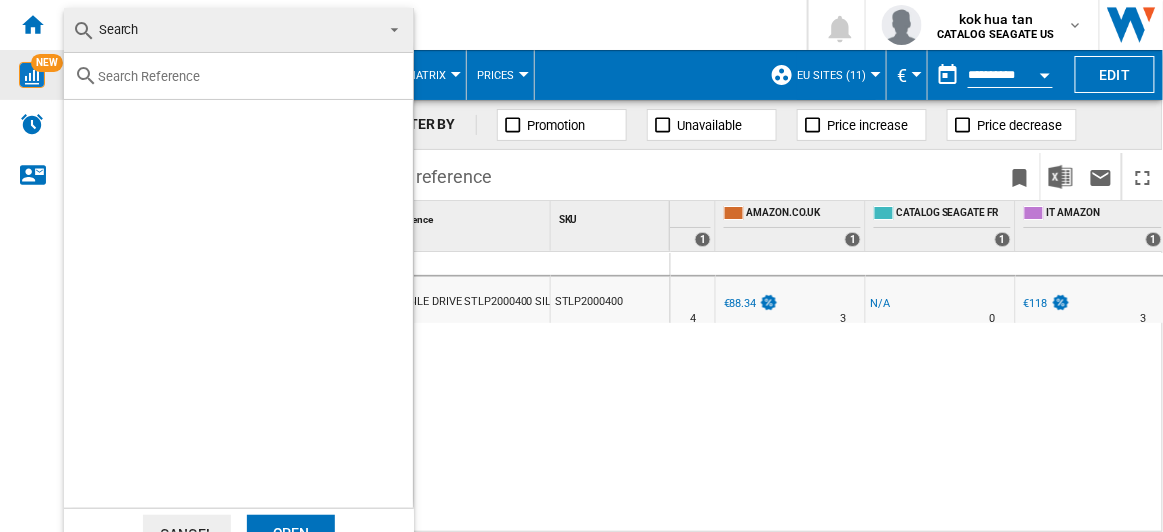 click at bounding box center [581, 266] 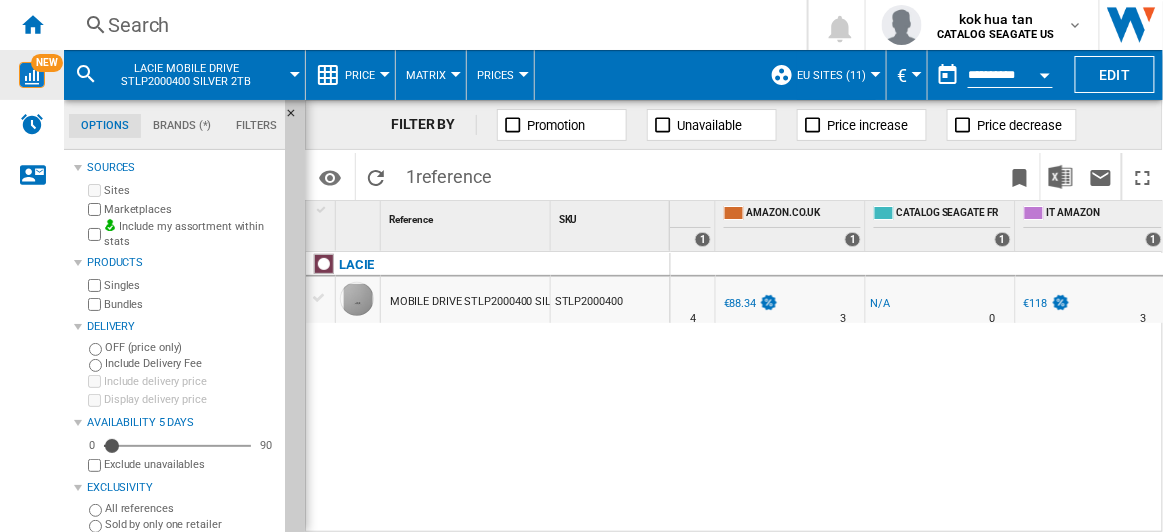 click on "Search" at bounding box center (431, 25) 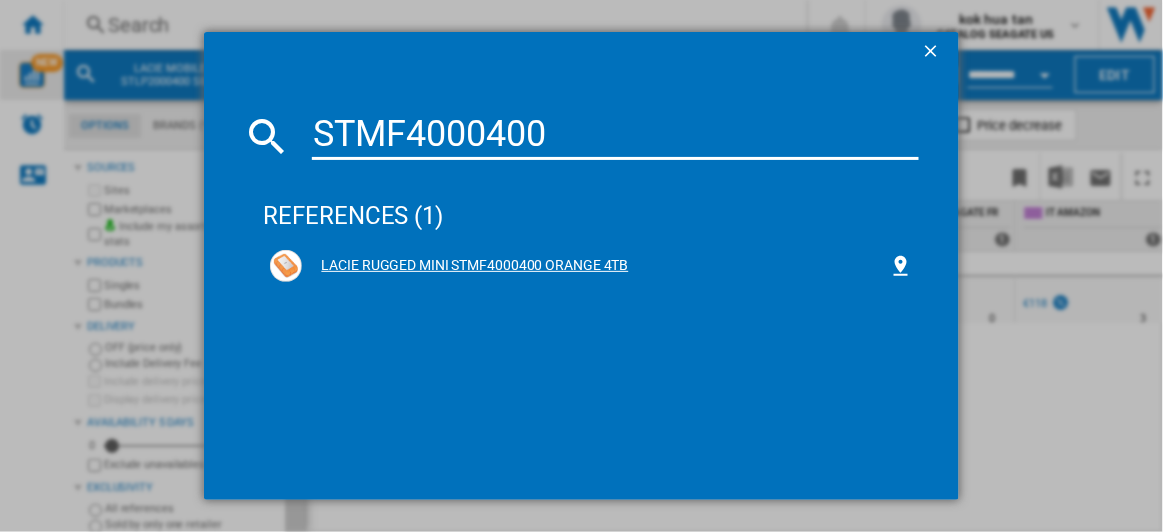 type on "STMF4000400" 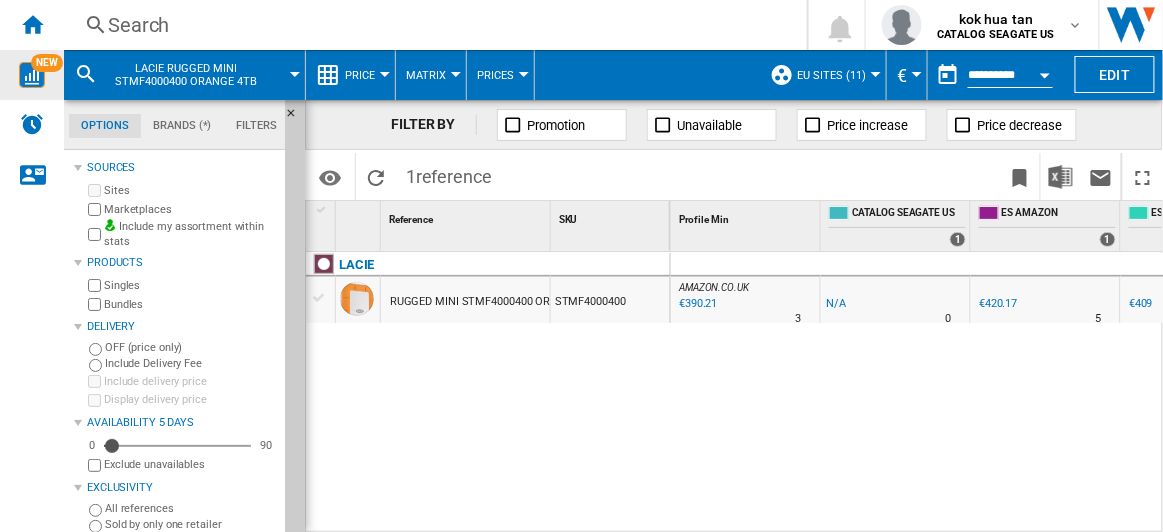 scroll, scrollTop: 0, scrollLeft: 430, axis: horizontal 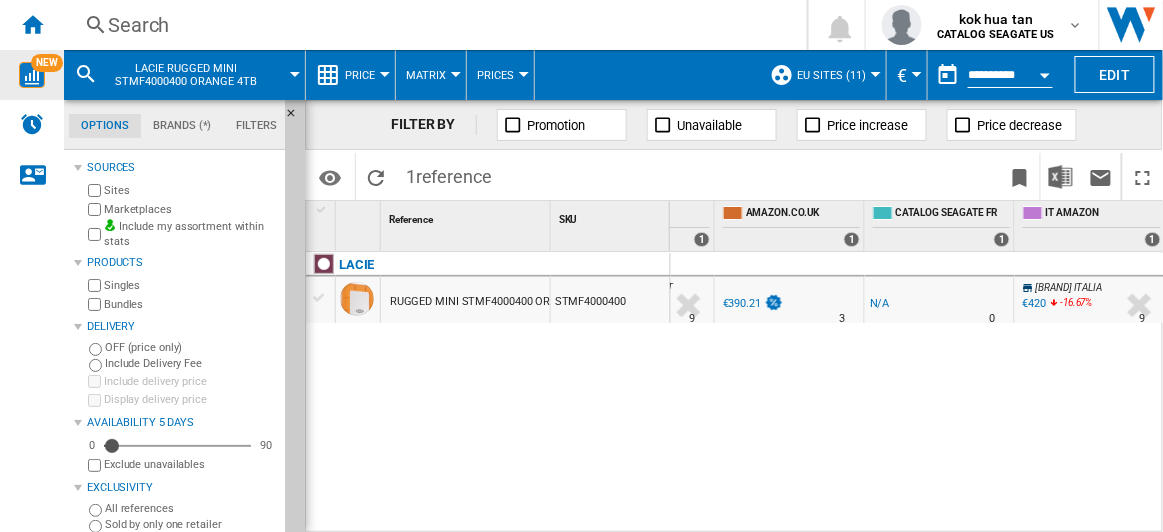 click on "€420" at bounding box center [1035, 303] 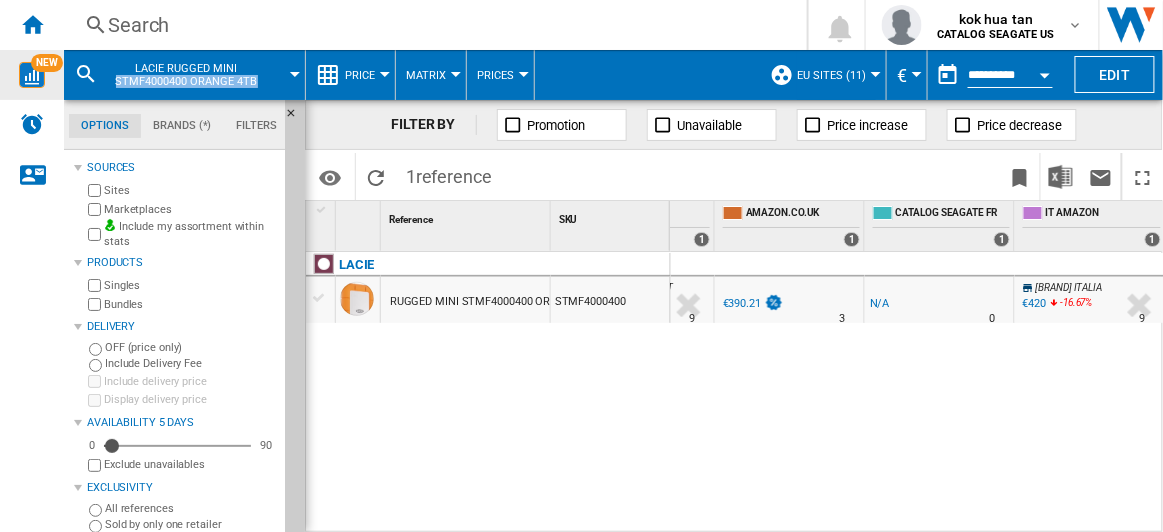 click on "LACIE RUGGED MINI STMF4000400 ORANGE 4TB" at bounding box center (184, 75) 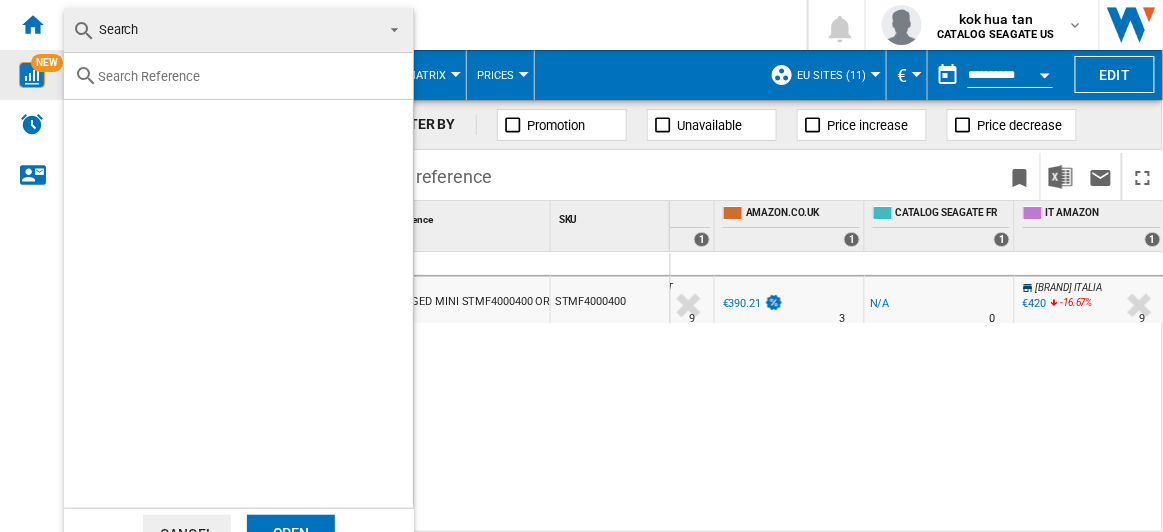 click at bounding box center [389, 28] 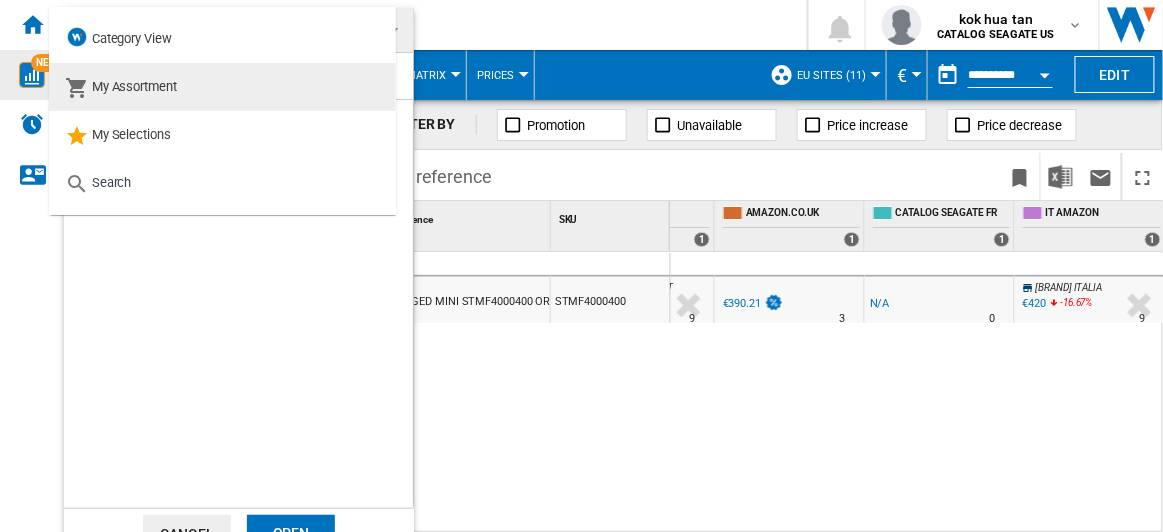 click on "My Assortment" at bounding box center [222, 87] 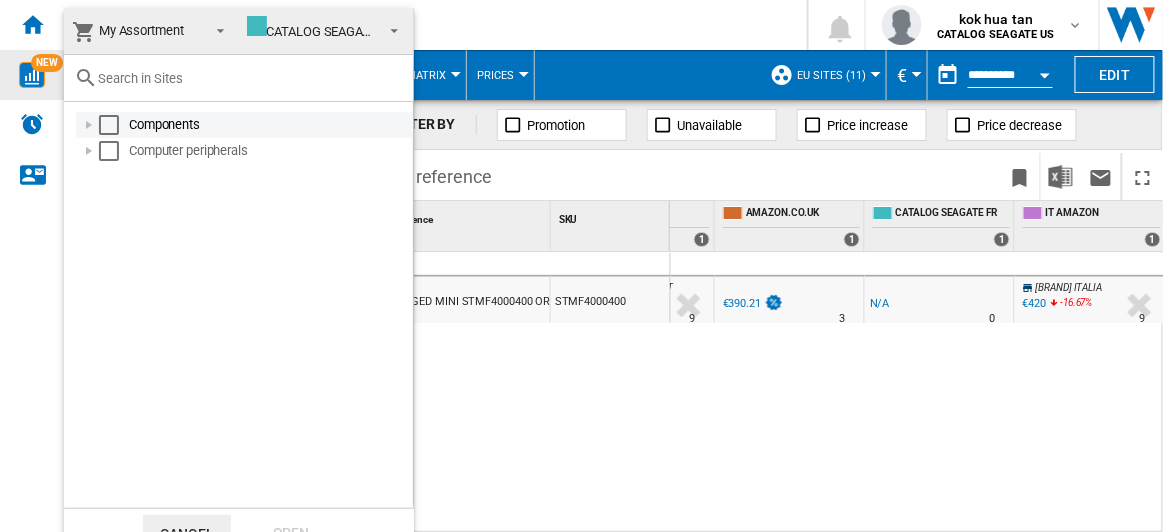 click at bounding box center (109, 125) 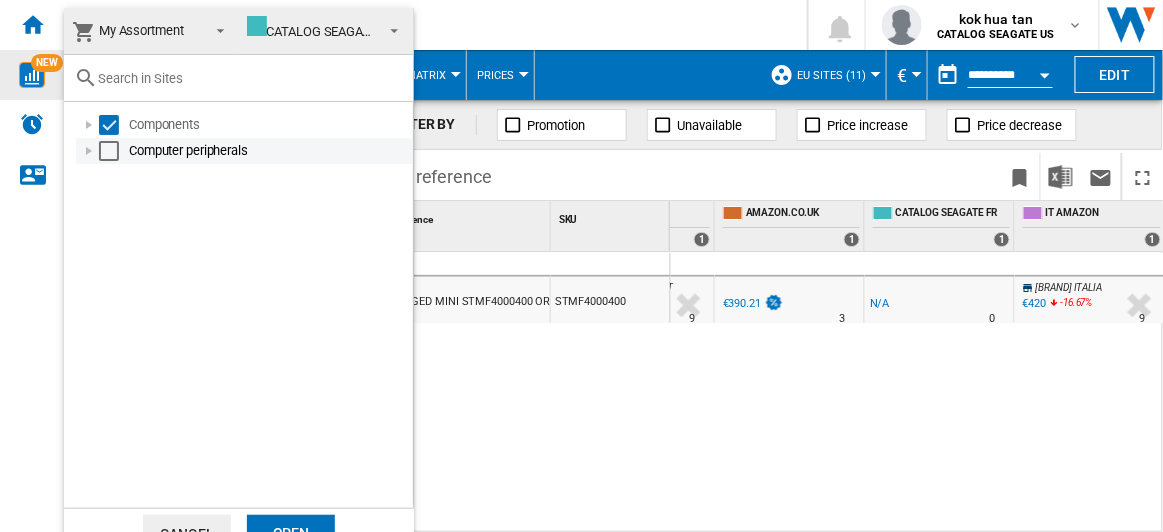 click at bounding box center [109, 151] 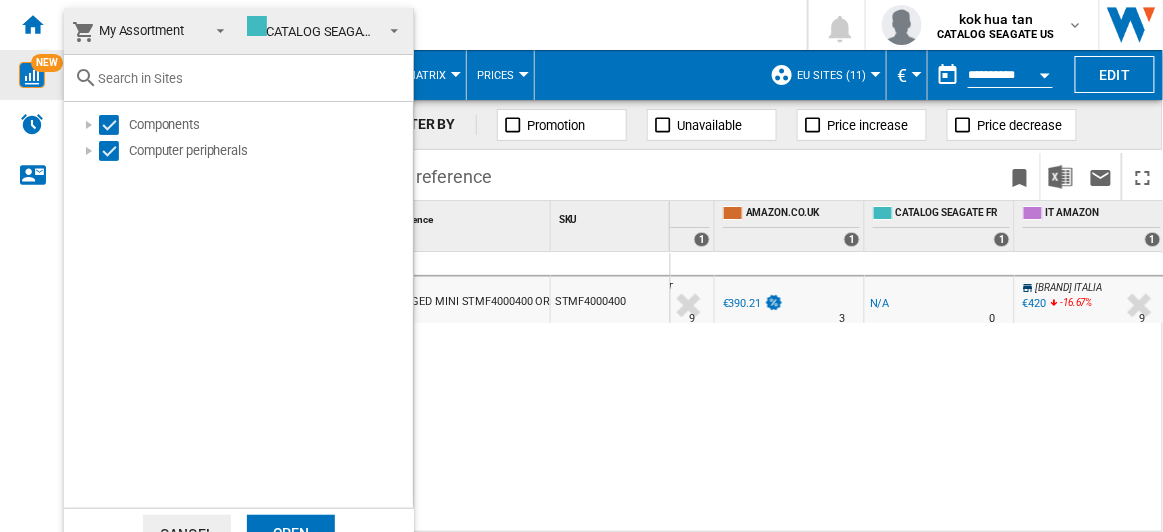 click on "Open" at bounding box center [291, 533] 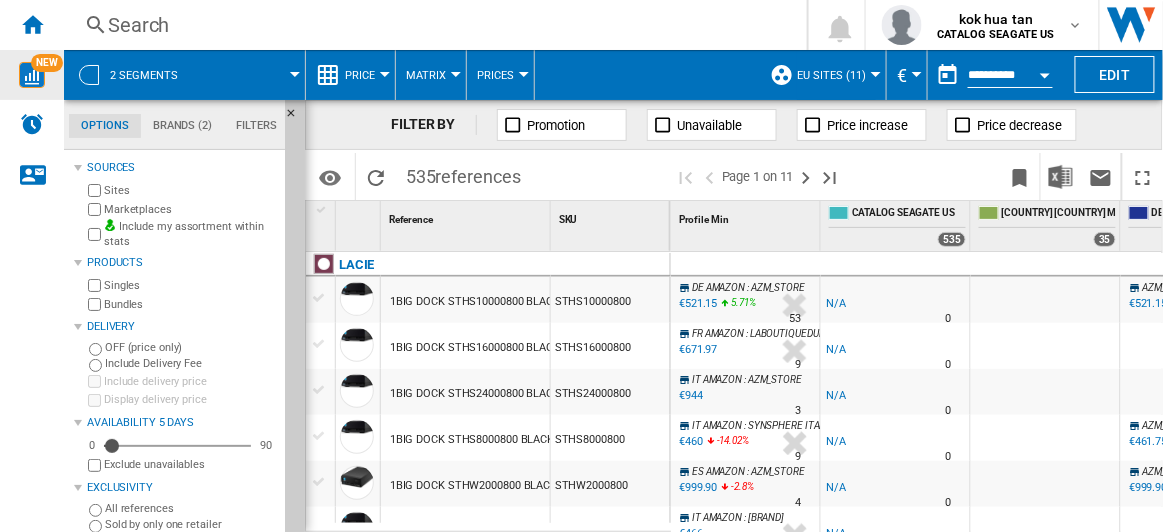 click at bounding box center (876, 74) 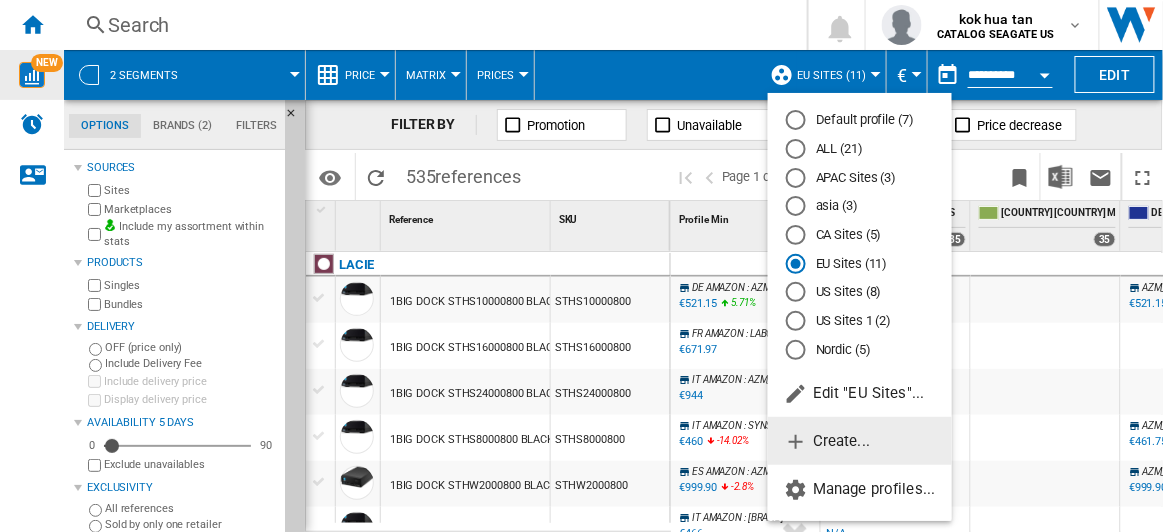 click on "Create..." 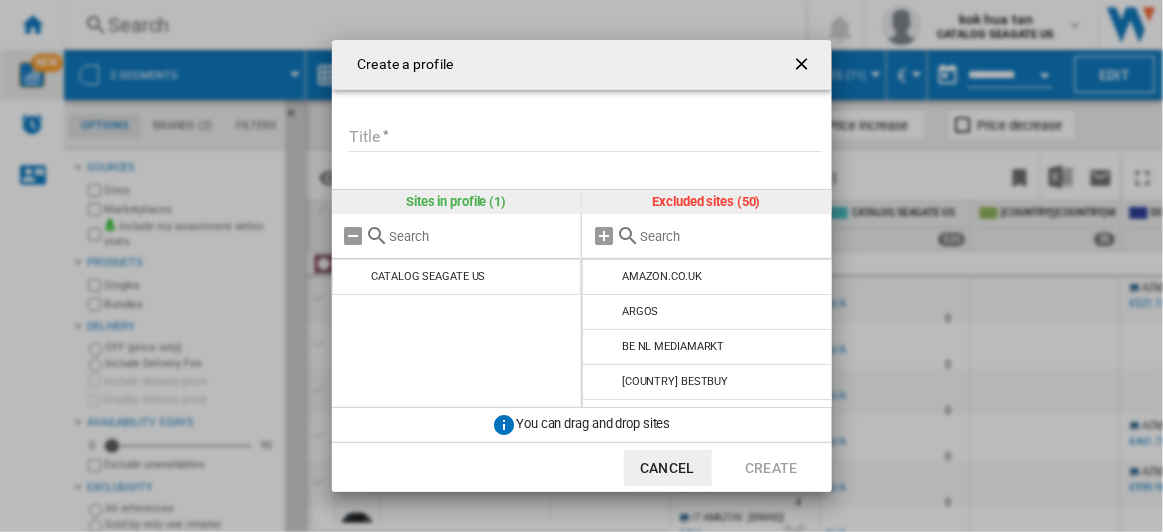 drag, startPoint x: 799, startPoint y: 67, endPoint x: 821, endPoint y: 69, distance: 22.090721 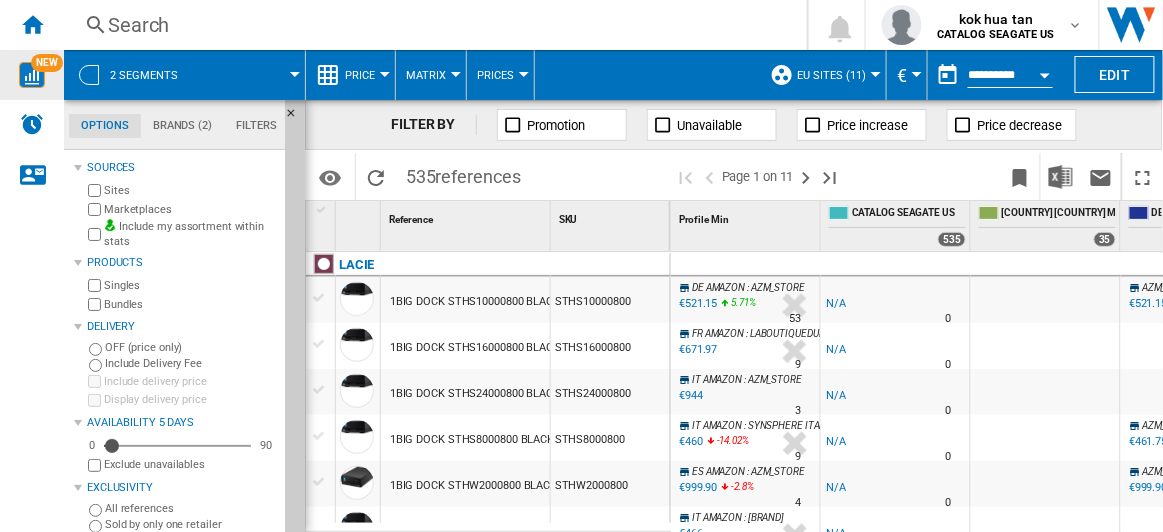 click on "EU Sites (11)" at bounding box center (836, 75) 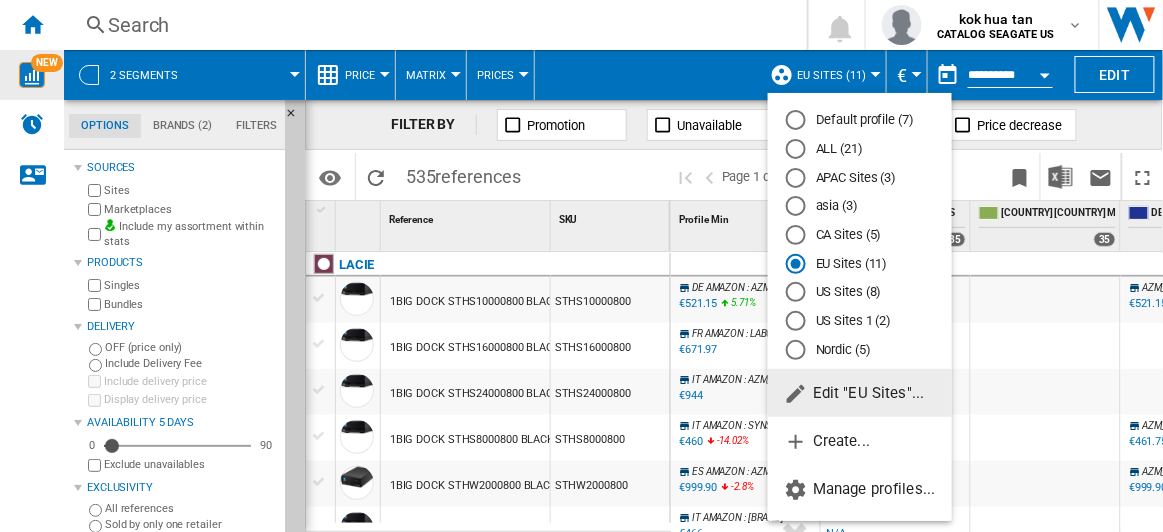 click on "Edit "EU Sites"..." 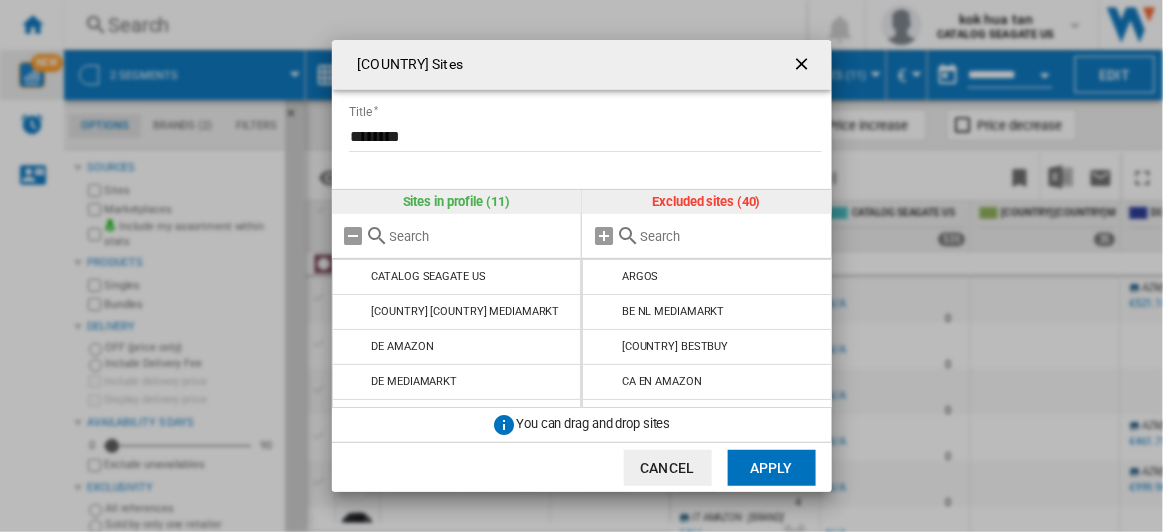 click at bounding box center [731, 236] 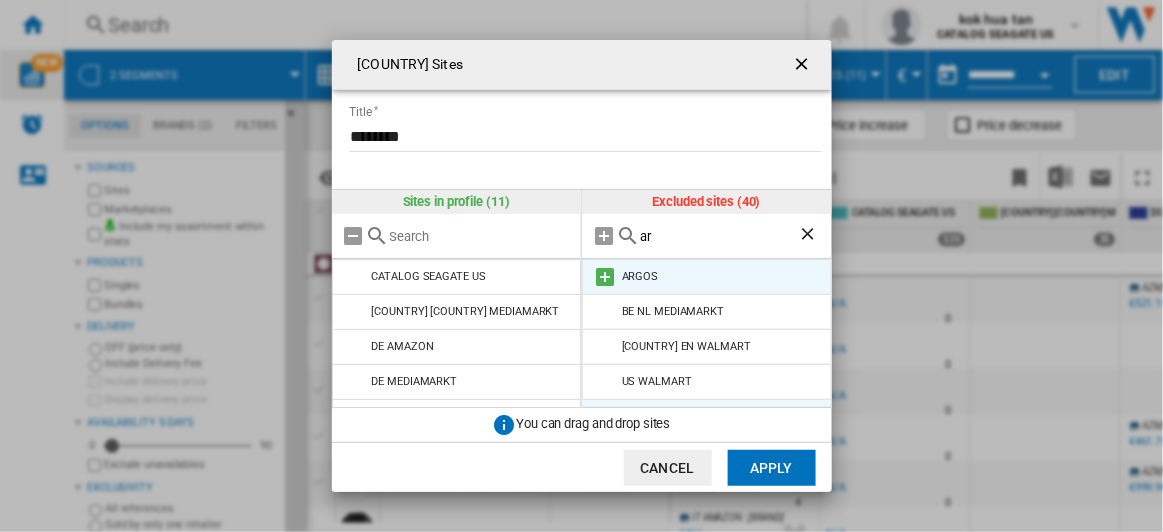 type on "ar" 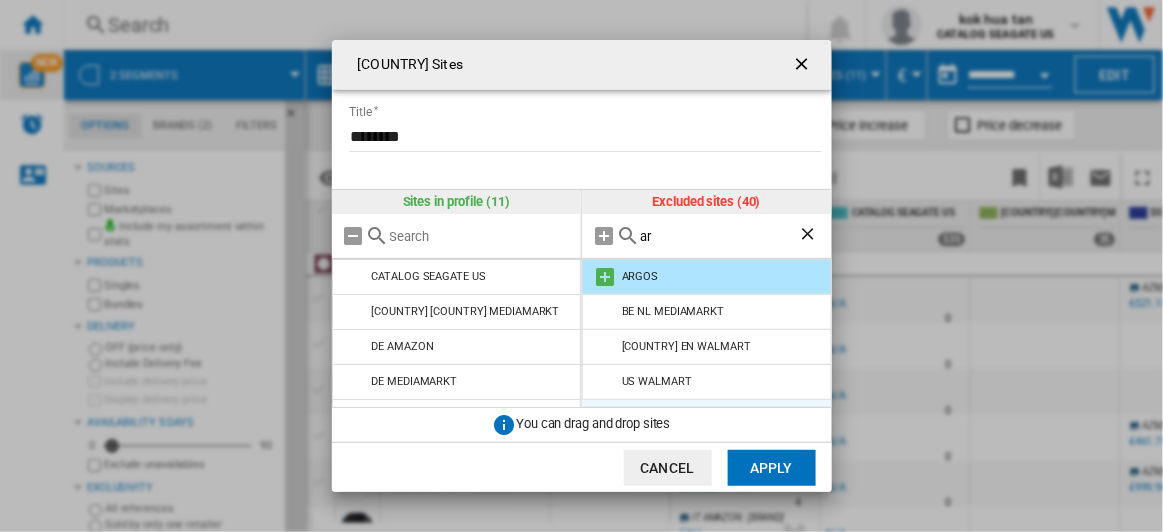 click at bounding box center [605, 277] 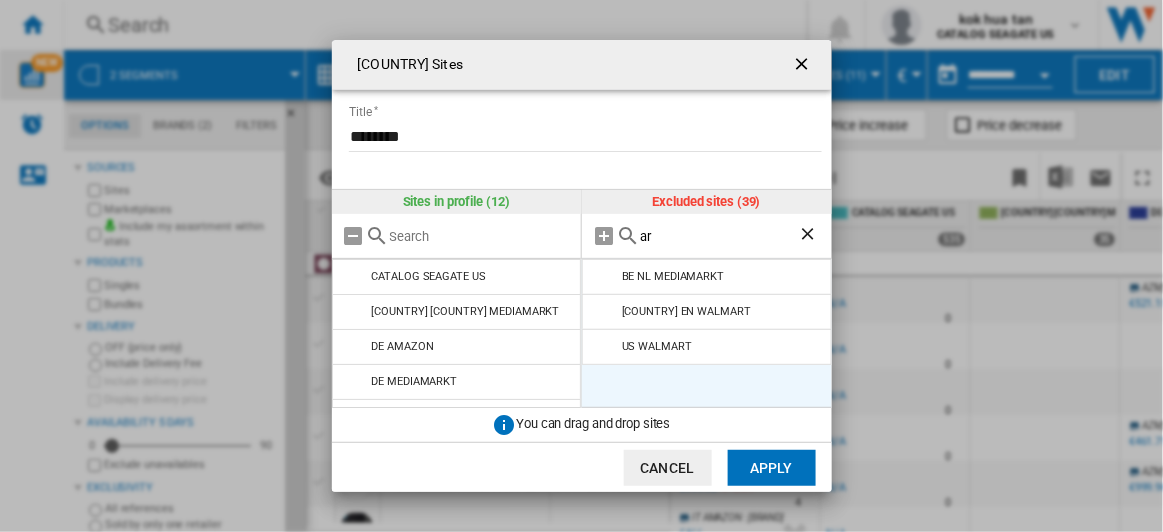 click on "Apply" 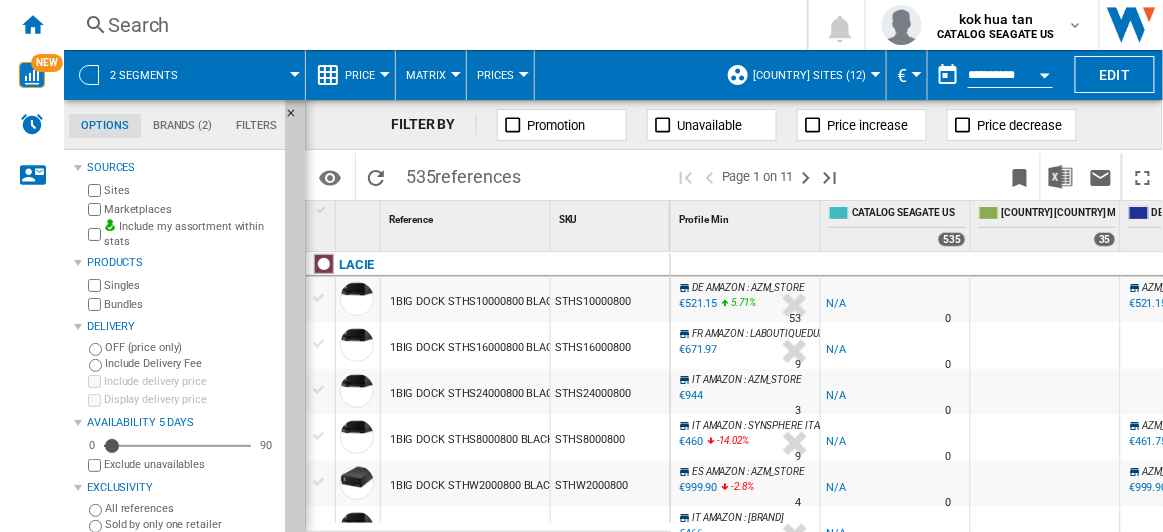 scroll, scrollTop: 0, scrollLeft: 521, axis: horizontal 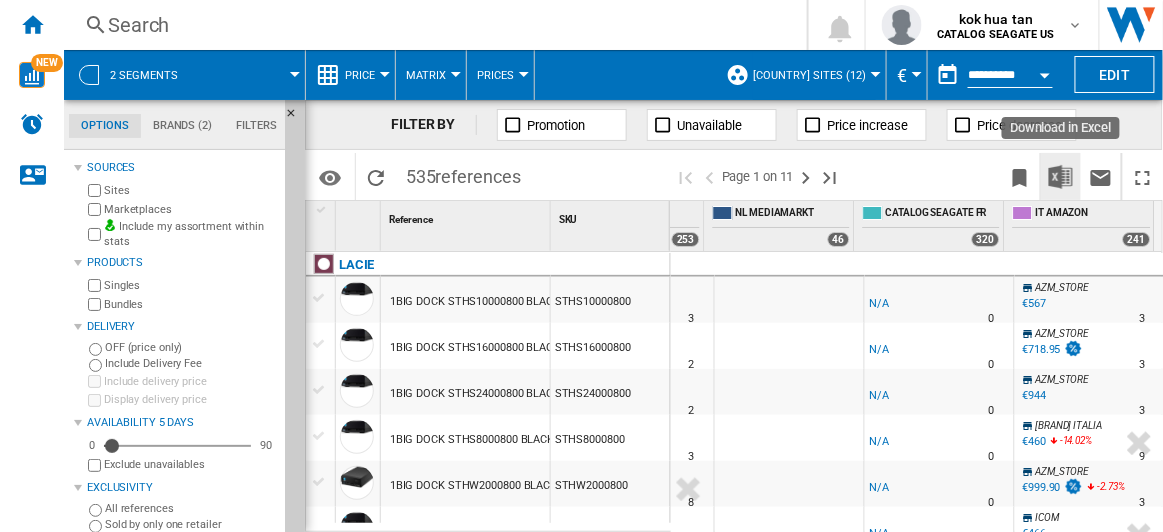 click at bounding box center [1061, 177] 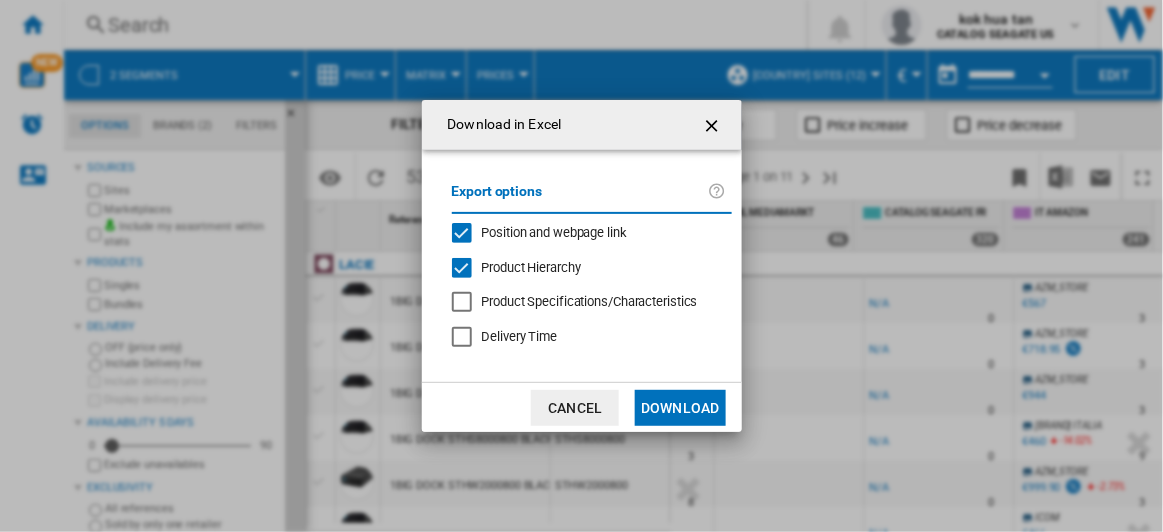 click on "Download" 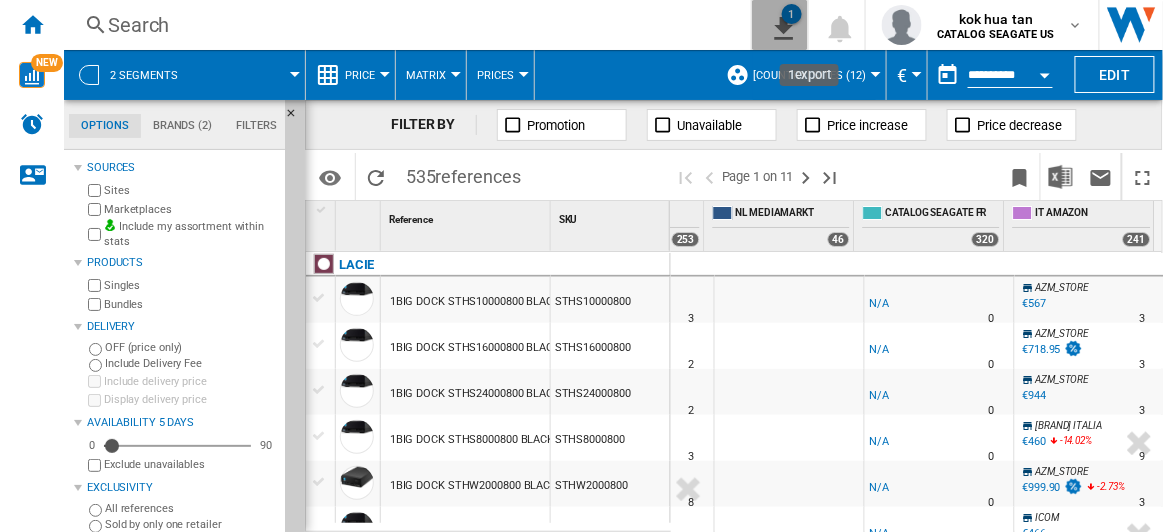 click at bounding box center [780, 25] 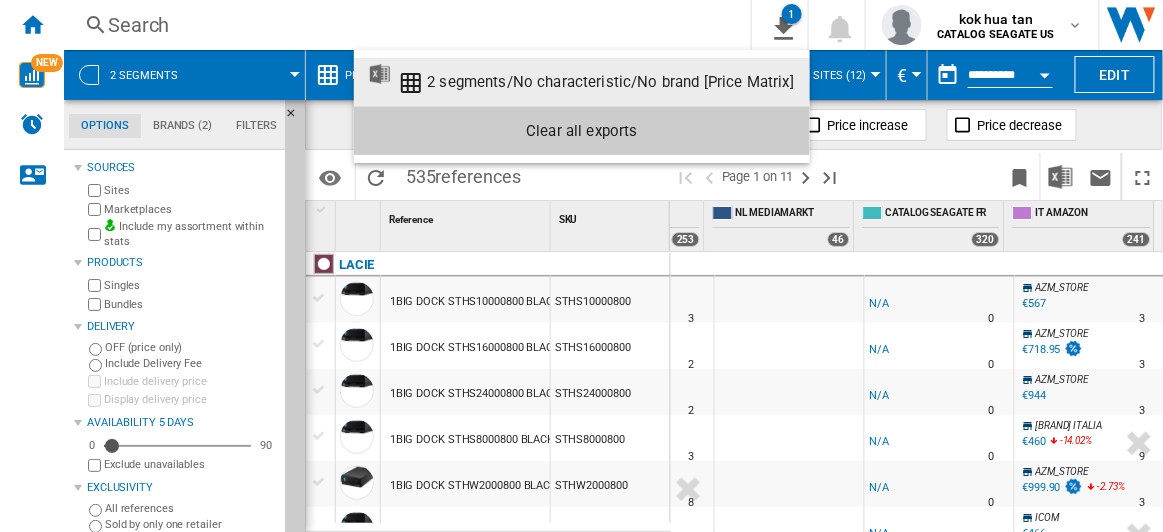 click on "2 segments/No characteristic/No brand [Price Matrix]" at bounding box center (610, 82) 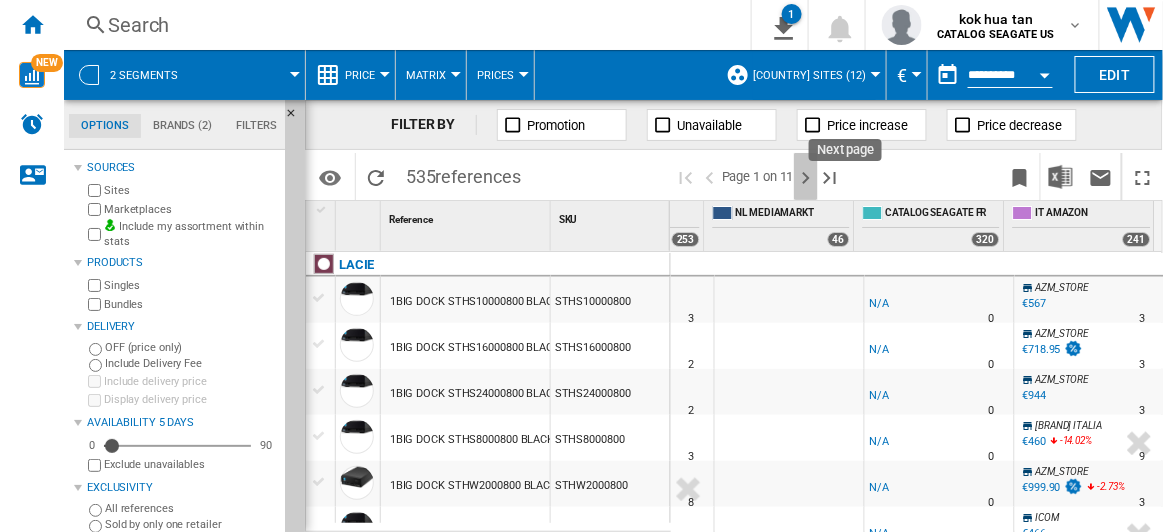 click at bounding box center (806, 178) 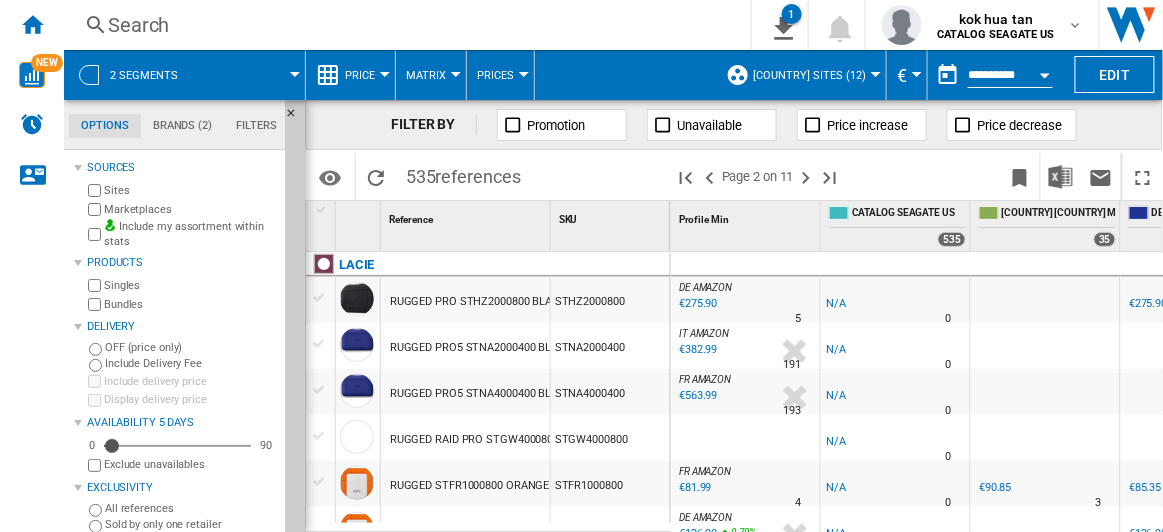 scroll, scrollTop: 0, scrollLeft: 775, axis: horizontal 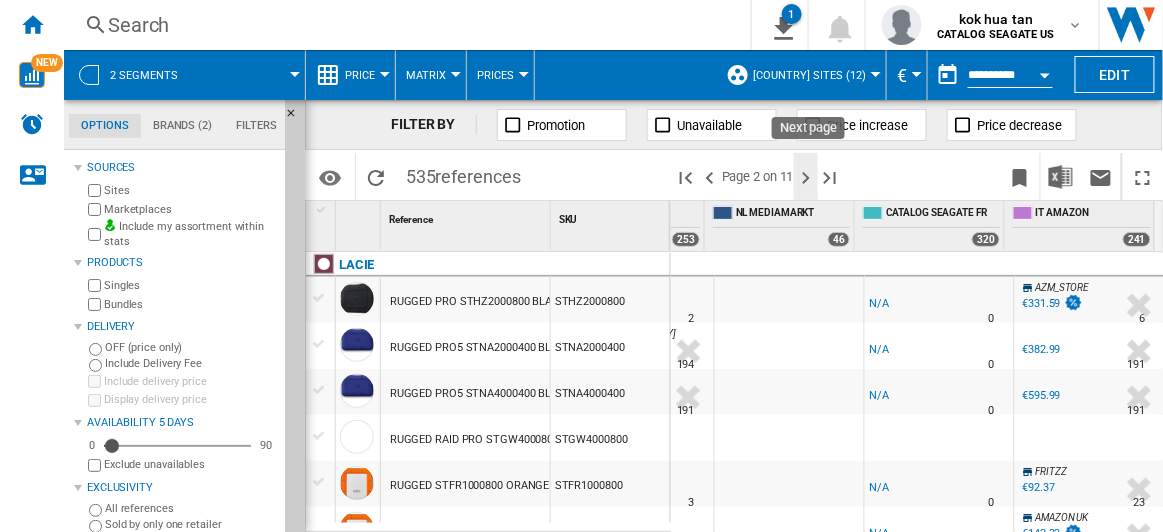 click at bounding box center (806, 178) 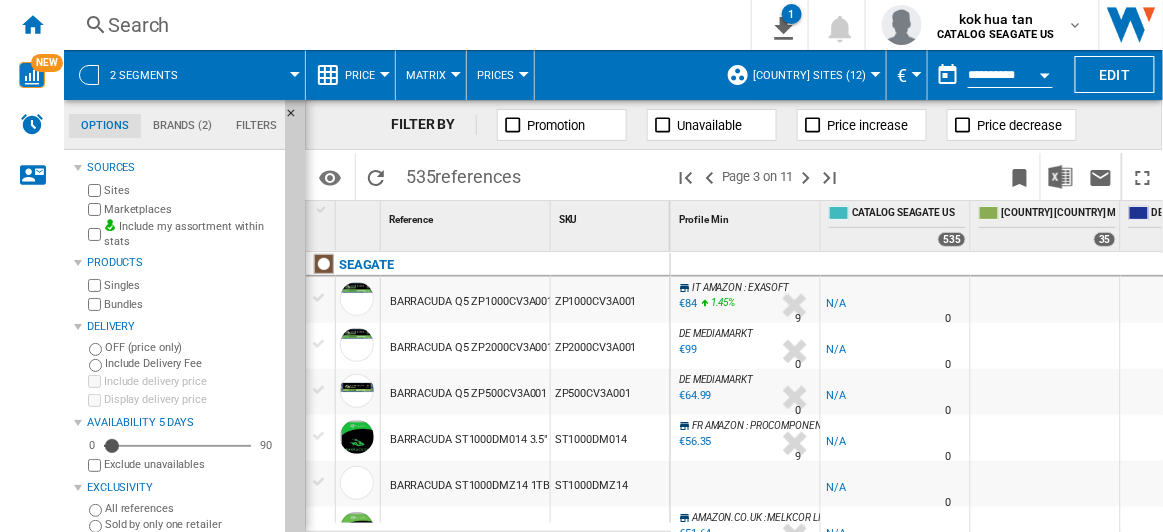 scroll, scrollTop: 0, scrollLeft: 1316, axis: horizontal 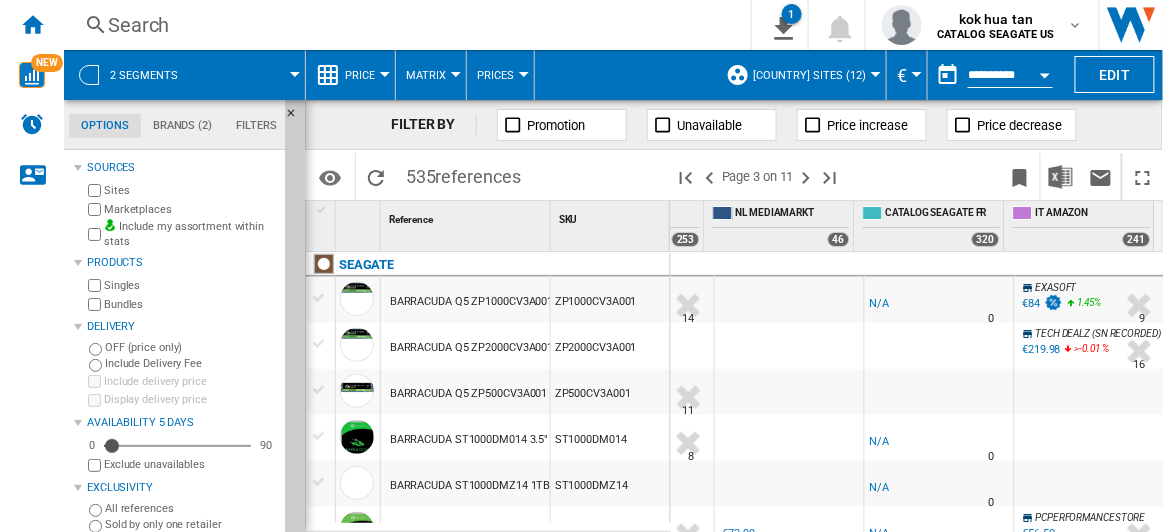 click at bounding box center (250, 75) 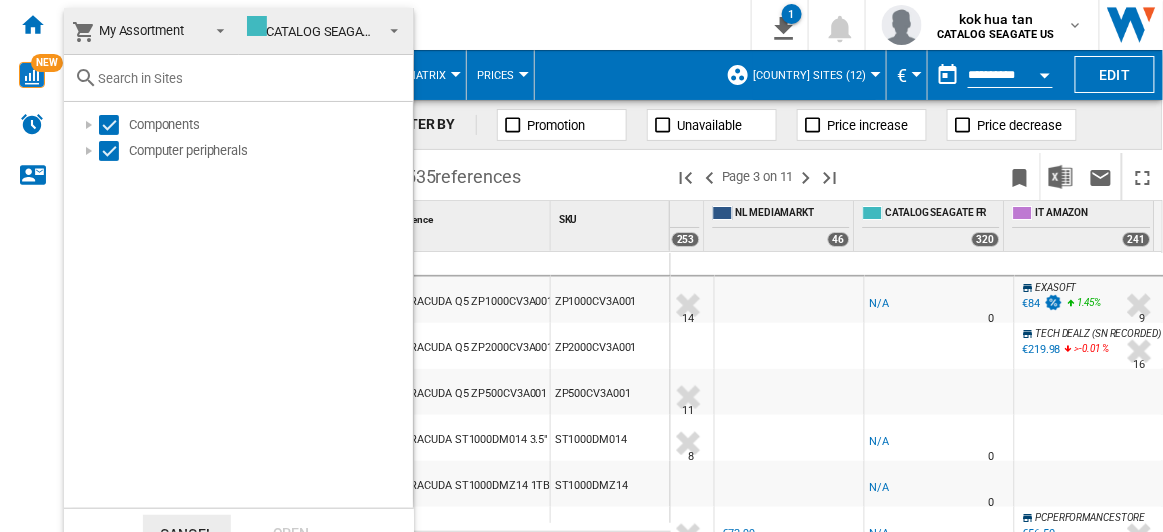 click at bounding box center (581, 266) 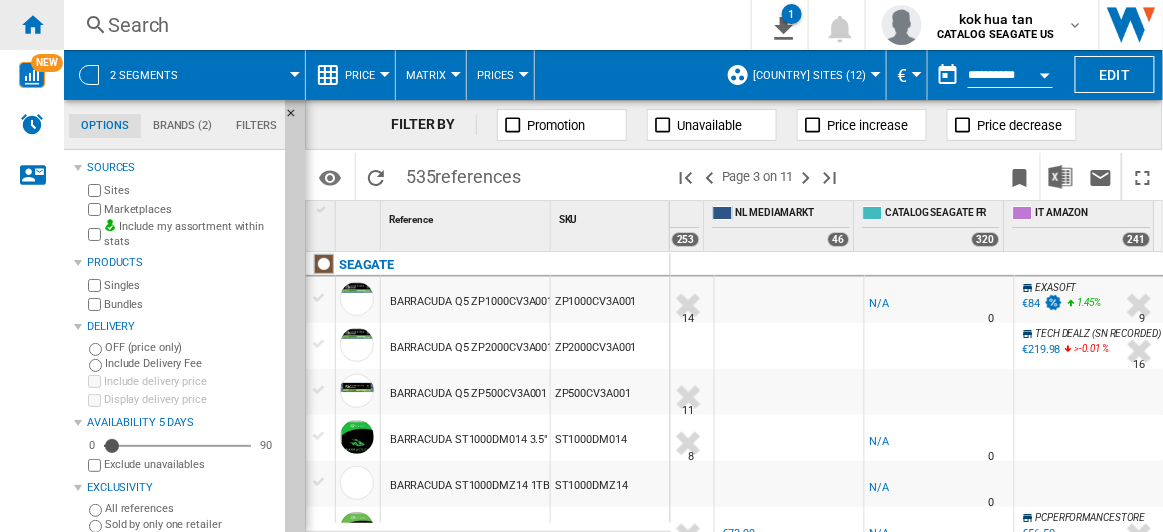 click at bounding box center [32, 24] 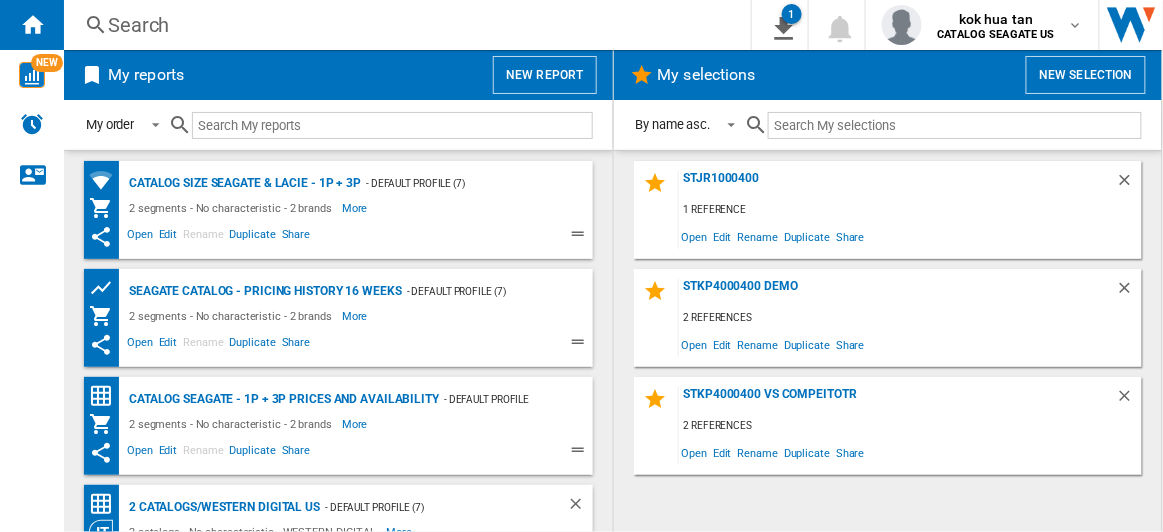 click on "New report" at bounding box center (544, 75) 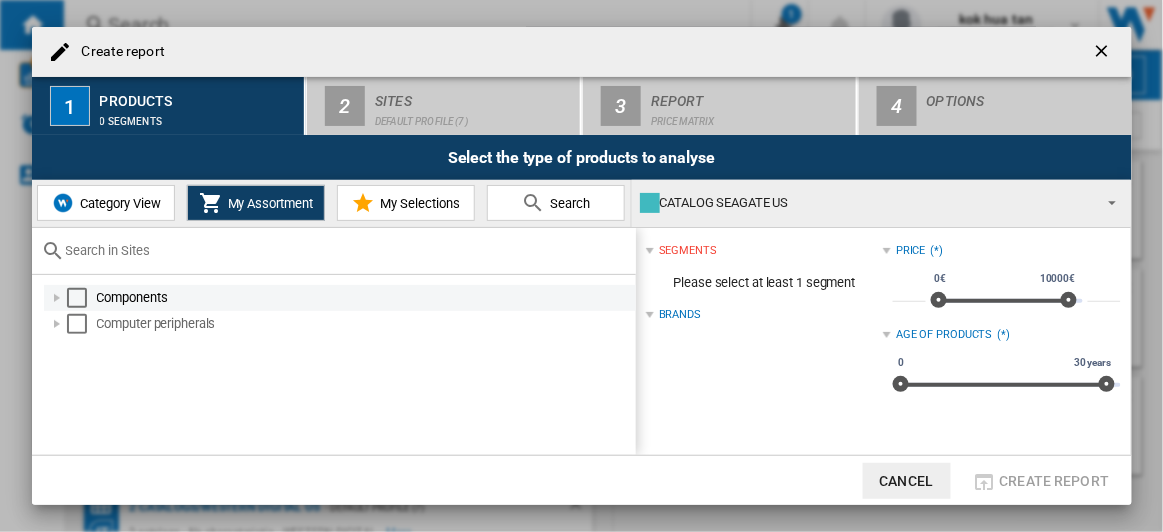 click at bounding box center (57, 298) 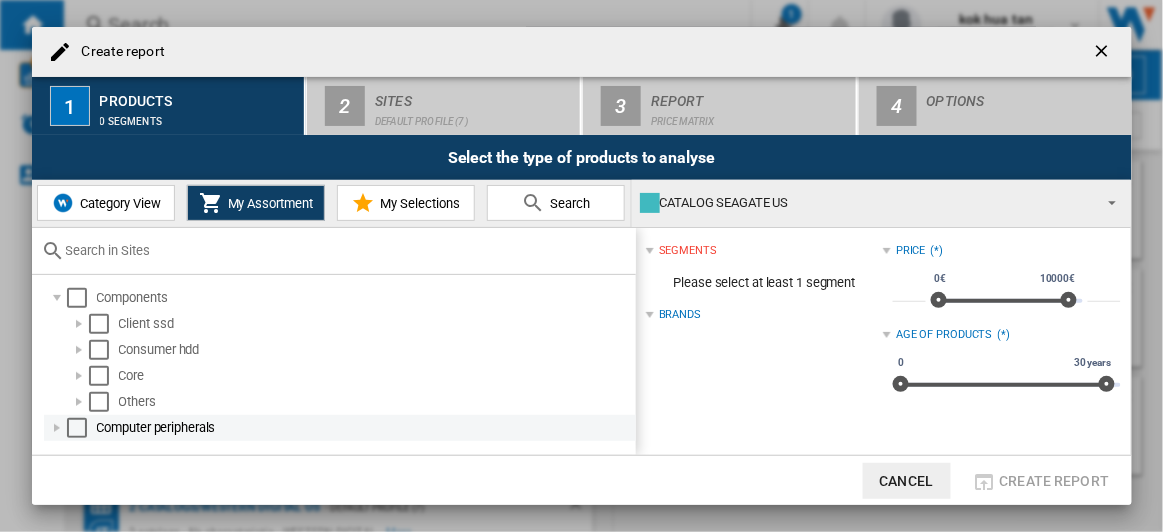 drag, startPoint x: 53, startPoint y: 434, endPoint x: 95, endPoint y: 436, distance: 42.047592 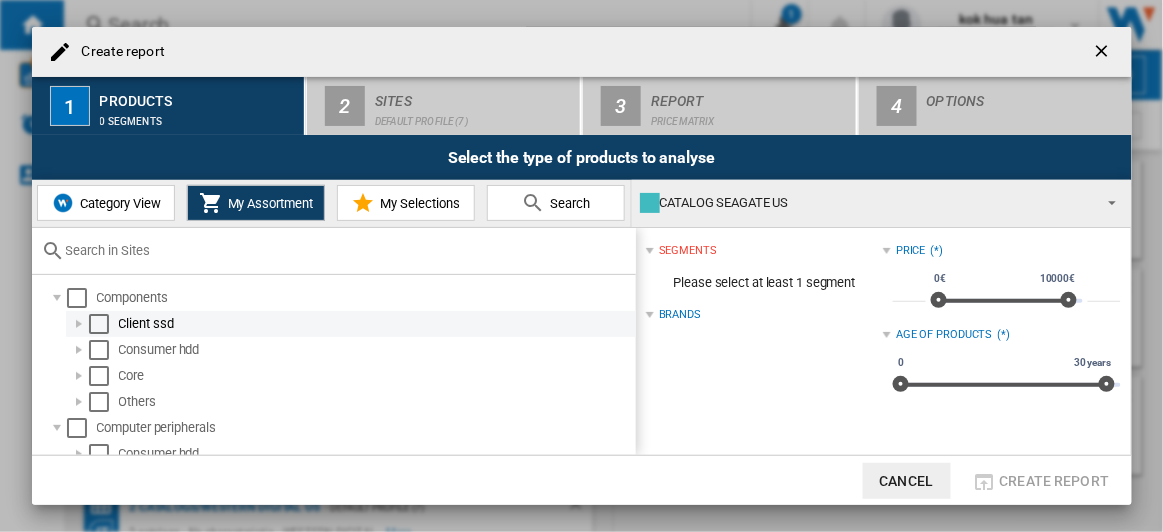 click at bounding box center (79, 324) 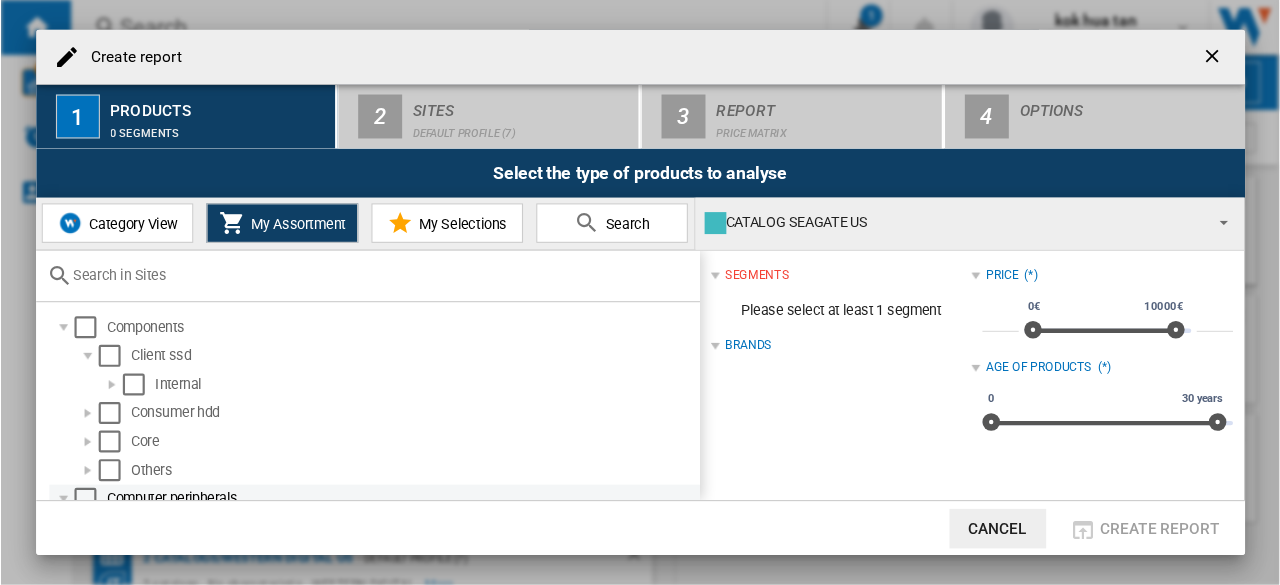 scroll, scrollTop: 88, scrollLeft: 0, axis: vertical 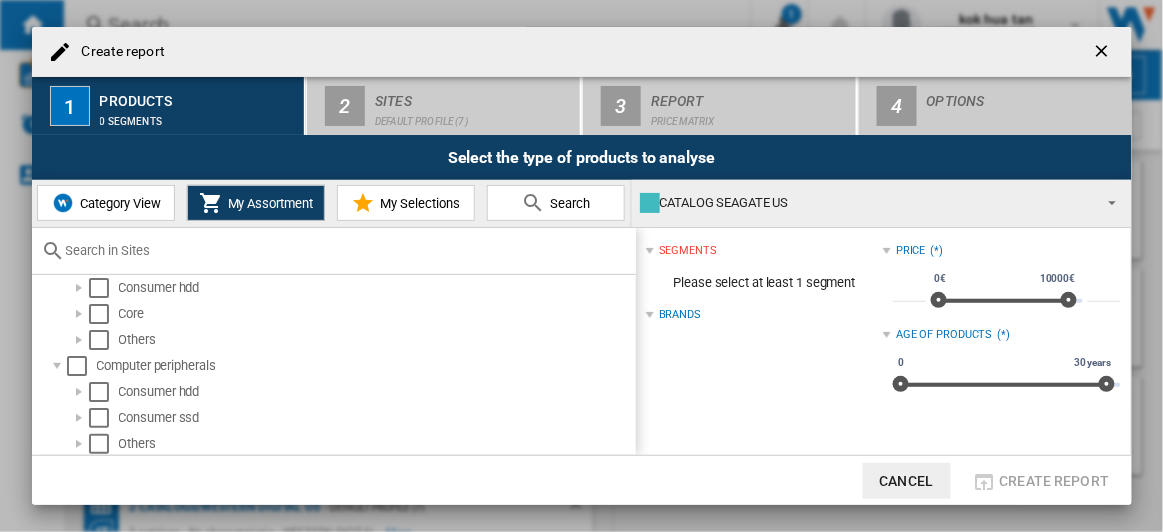 drag, startPoint x: 626, startPoint y: 49, endPoint x: 636, endPoint y: 34, distance: 18.027756 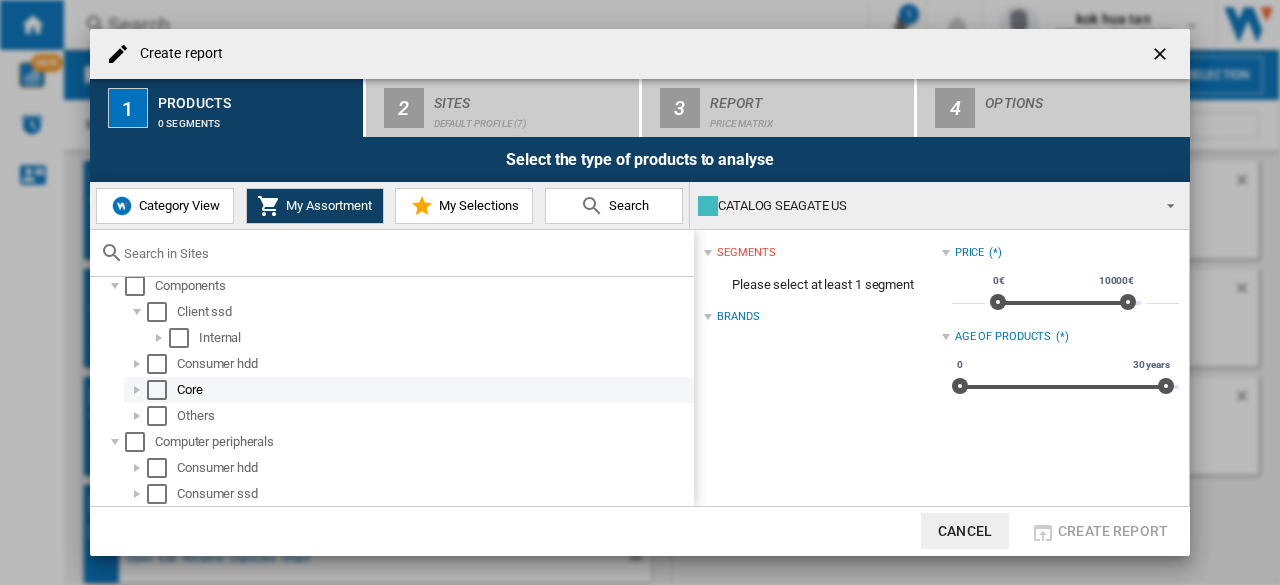 scroll, scrollTop: 0, scrollLeft: 0, axis: both 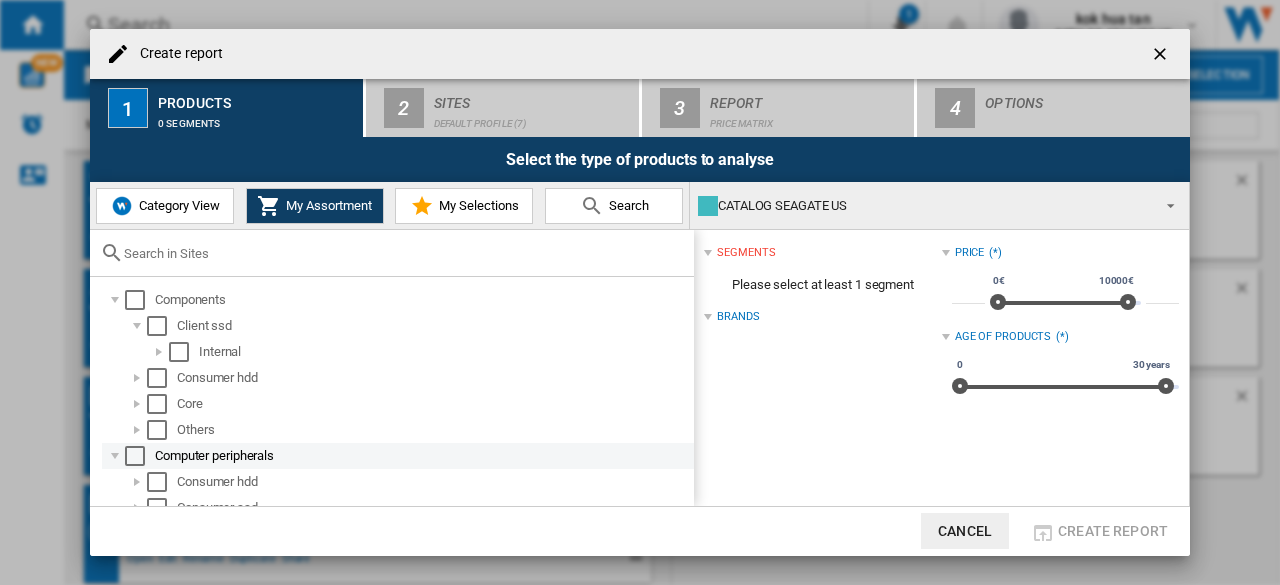 click at bounding box center [115, 456] 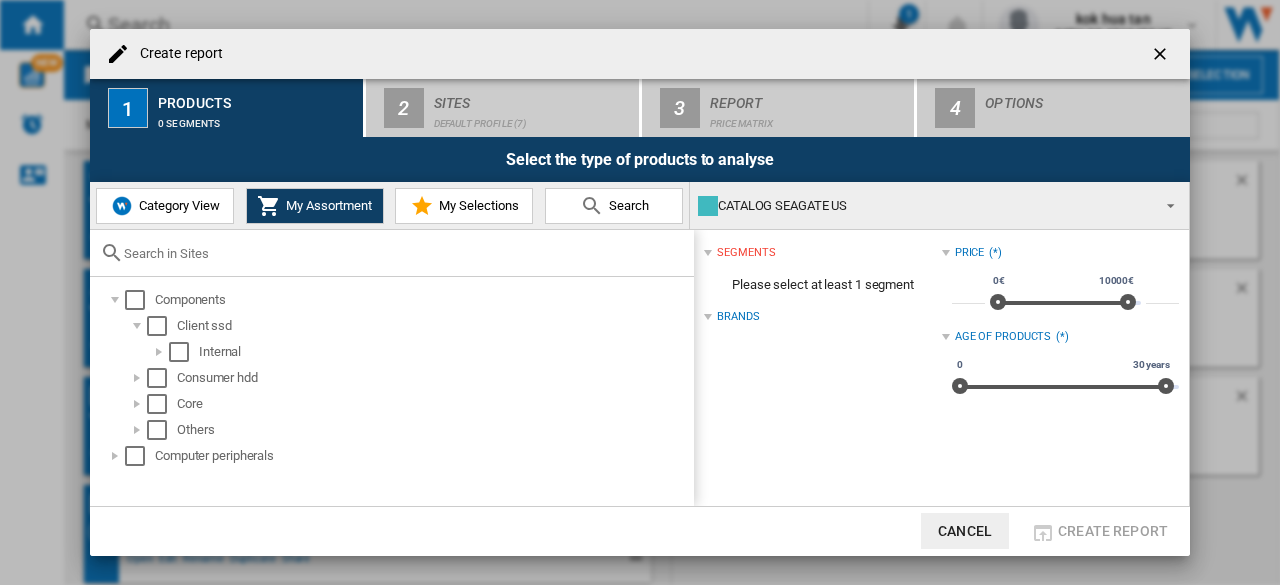 click at bounding box center (1162, 56) 